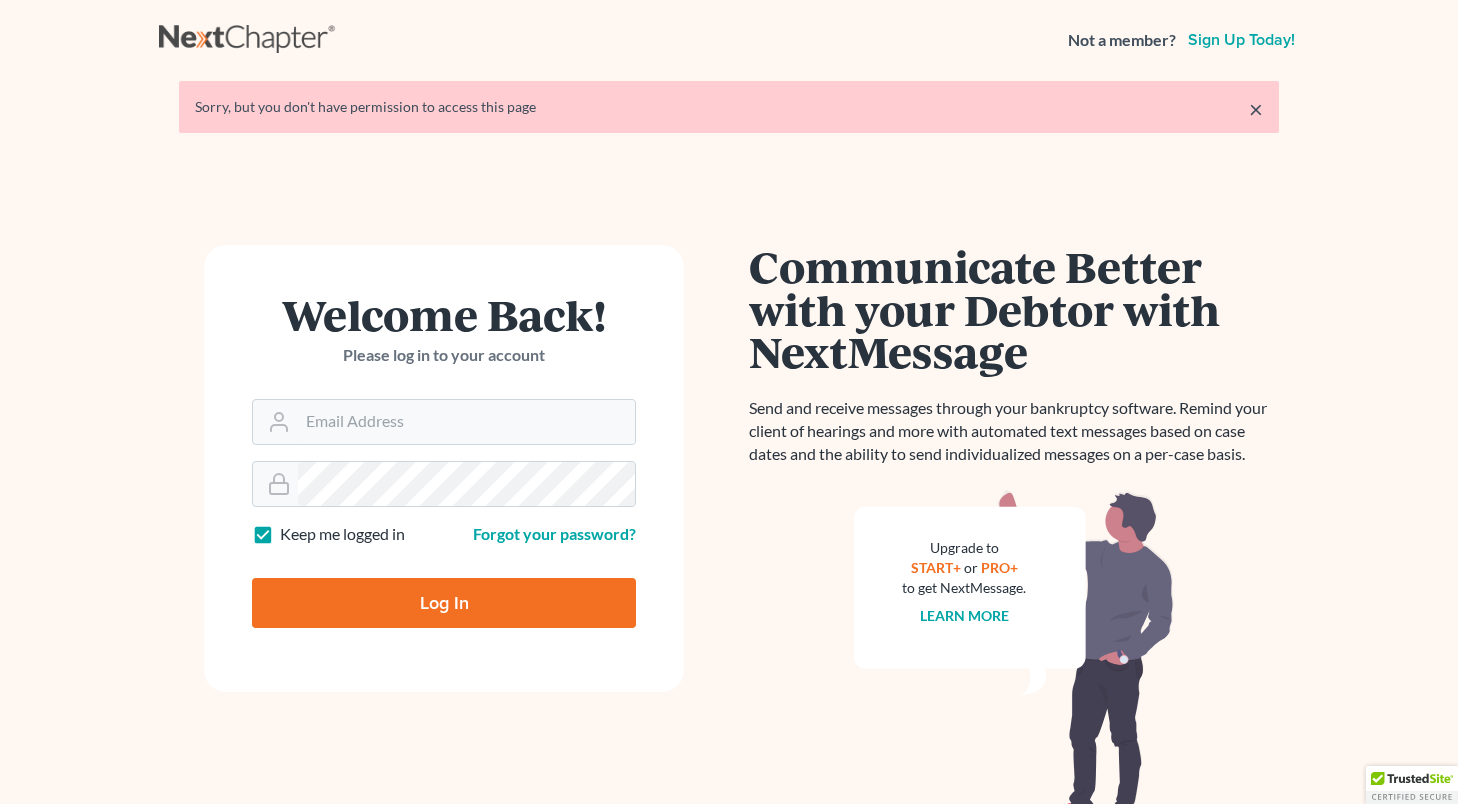 scroll, scrollTop: 0, scrollLeft: 0, axis: both 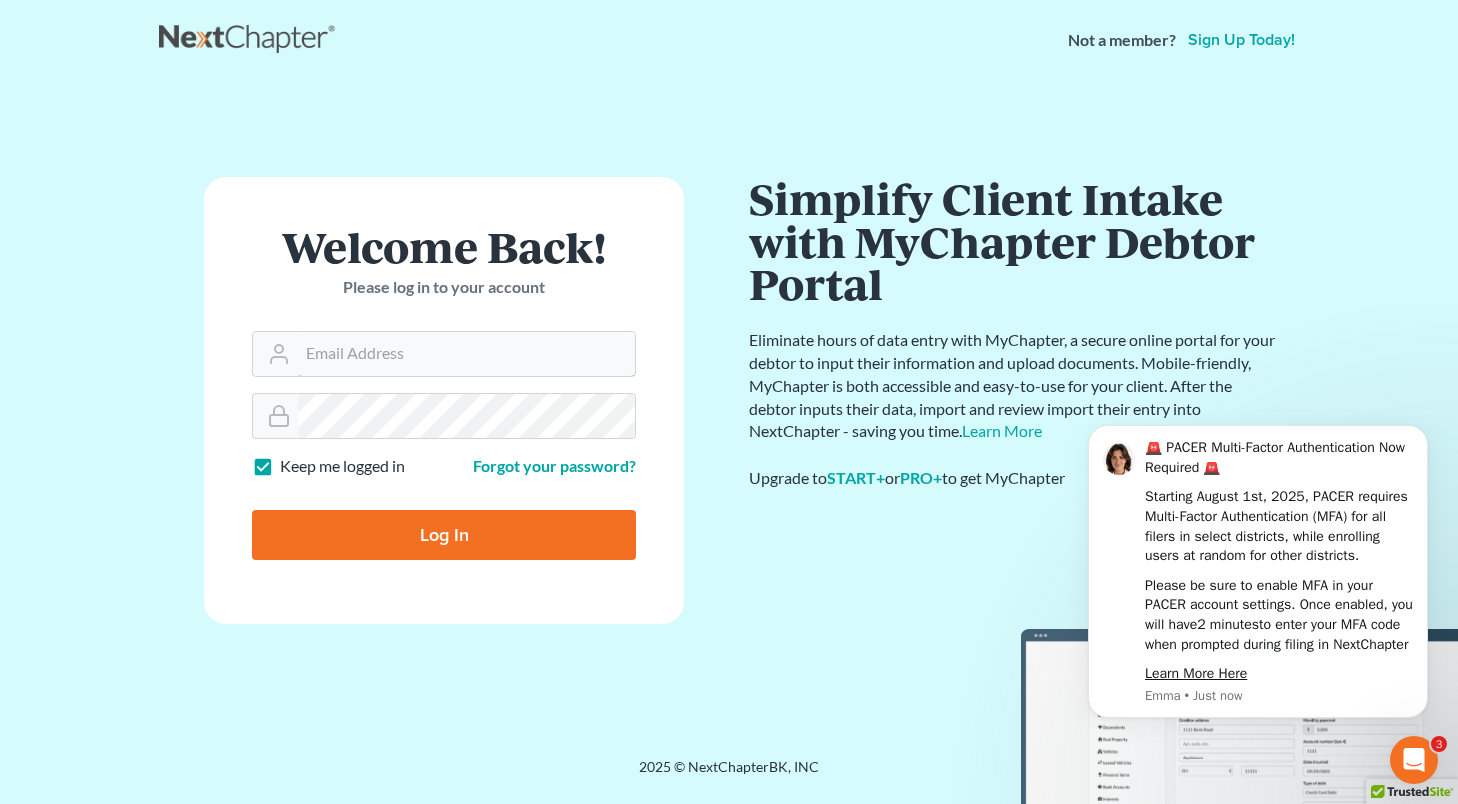 type on "[EMAIL]" 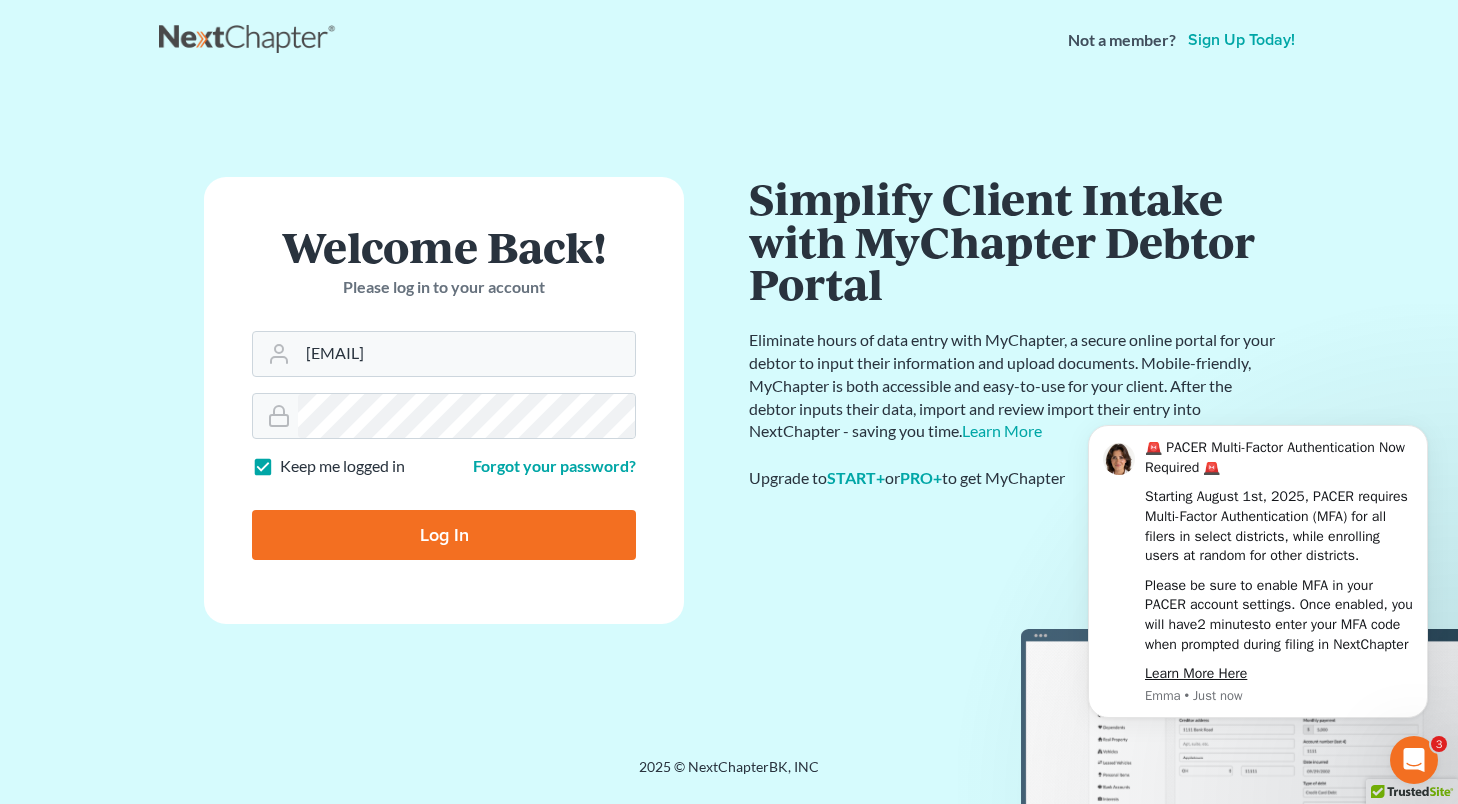 click on "Log In" at bounding box center [444, 535] 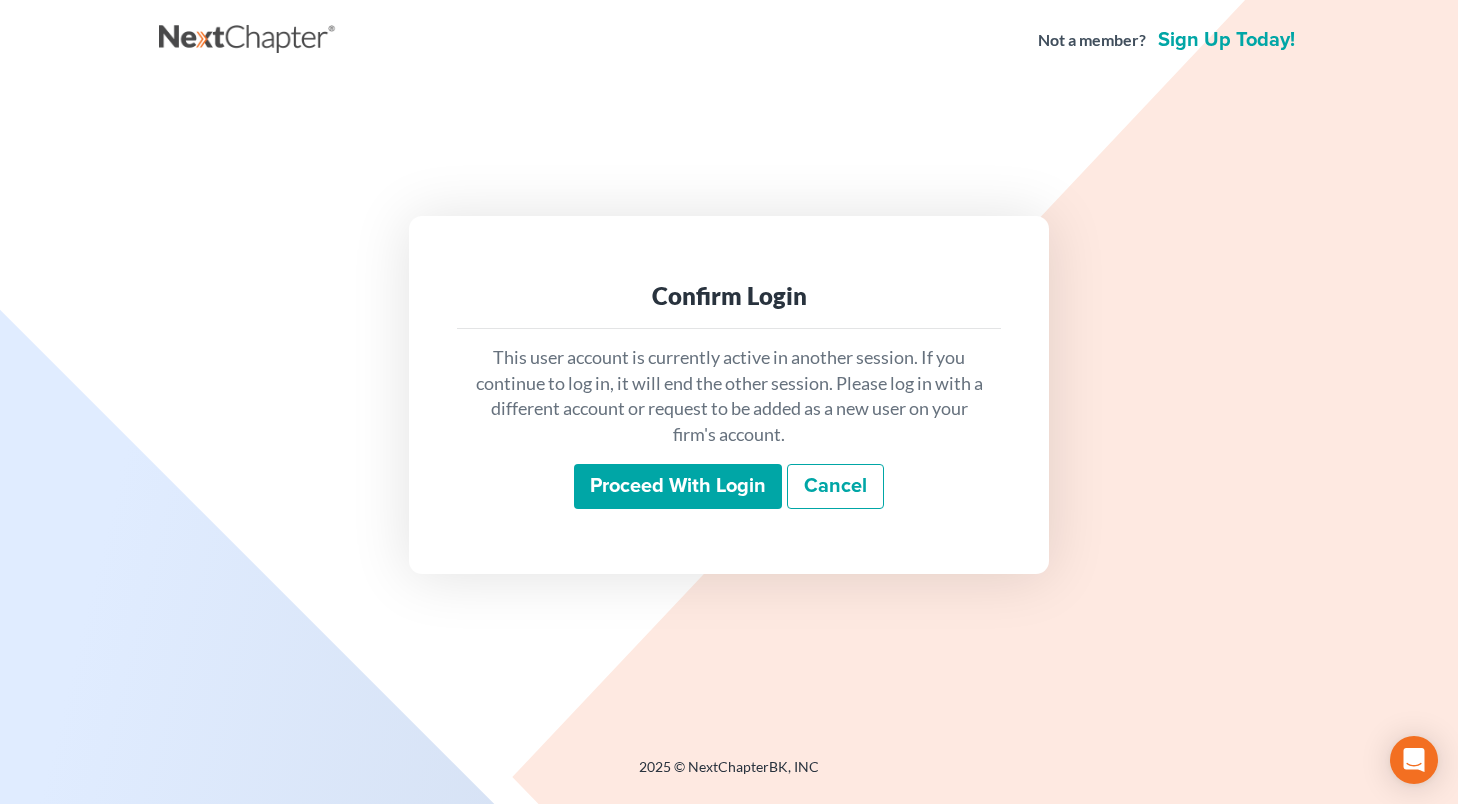 scroll, scrollTop: 0, scrollLeft: 0, axis: both 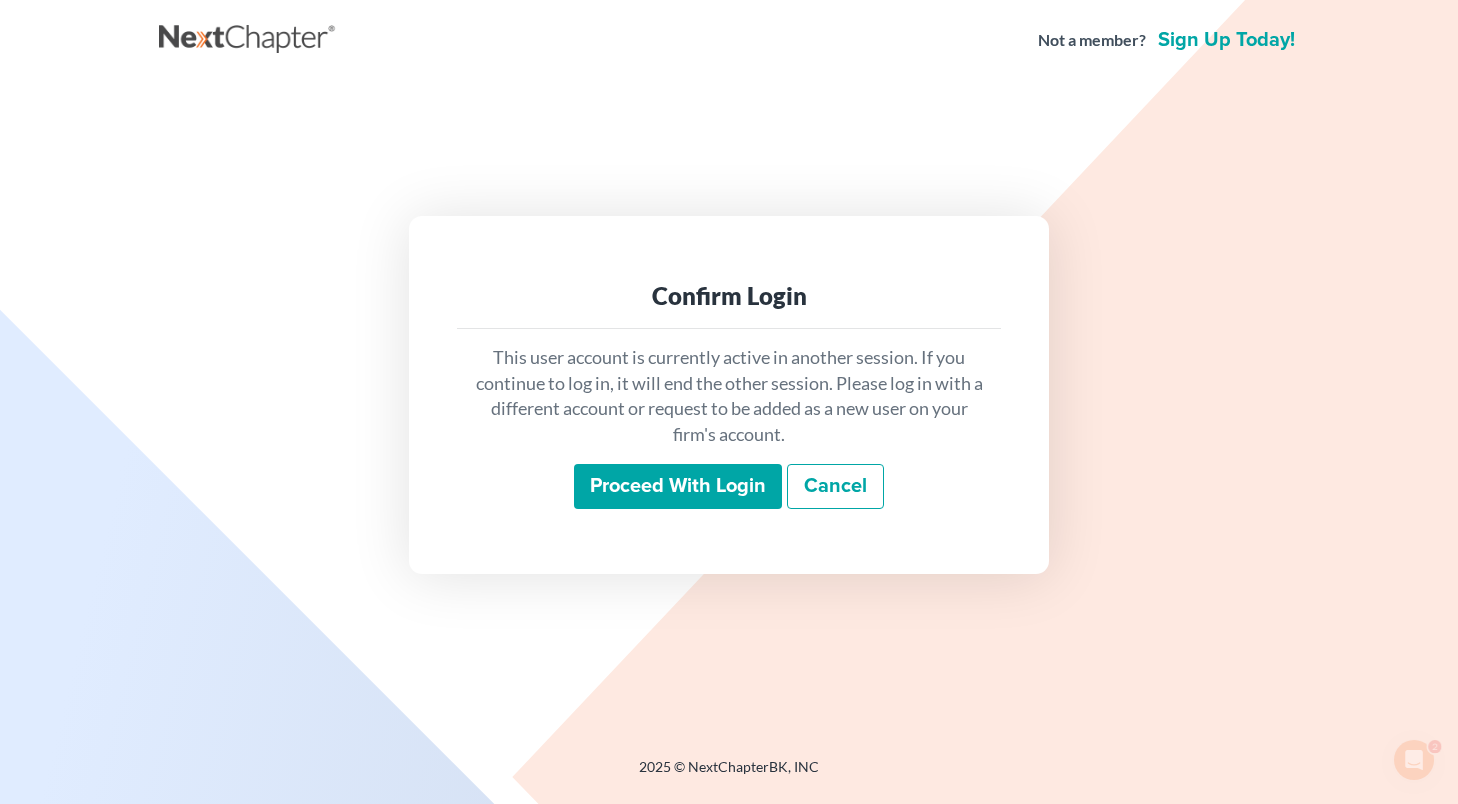 click on "Proceed with login" at bounding box center (678, 487) 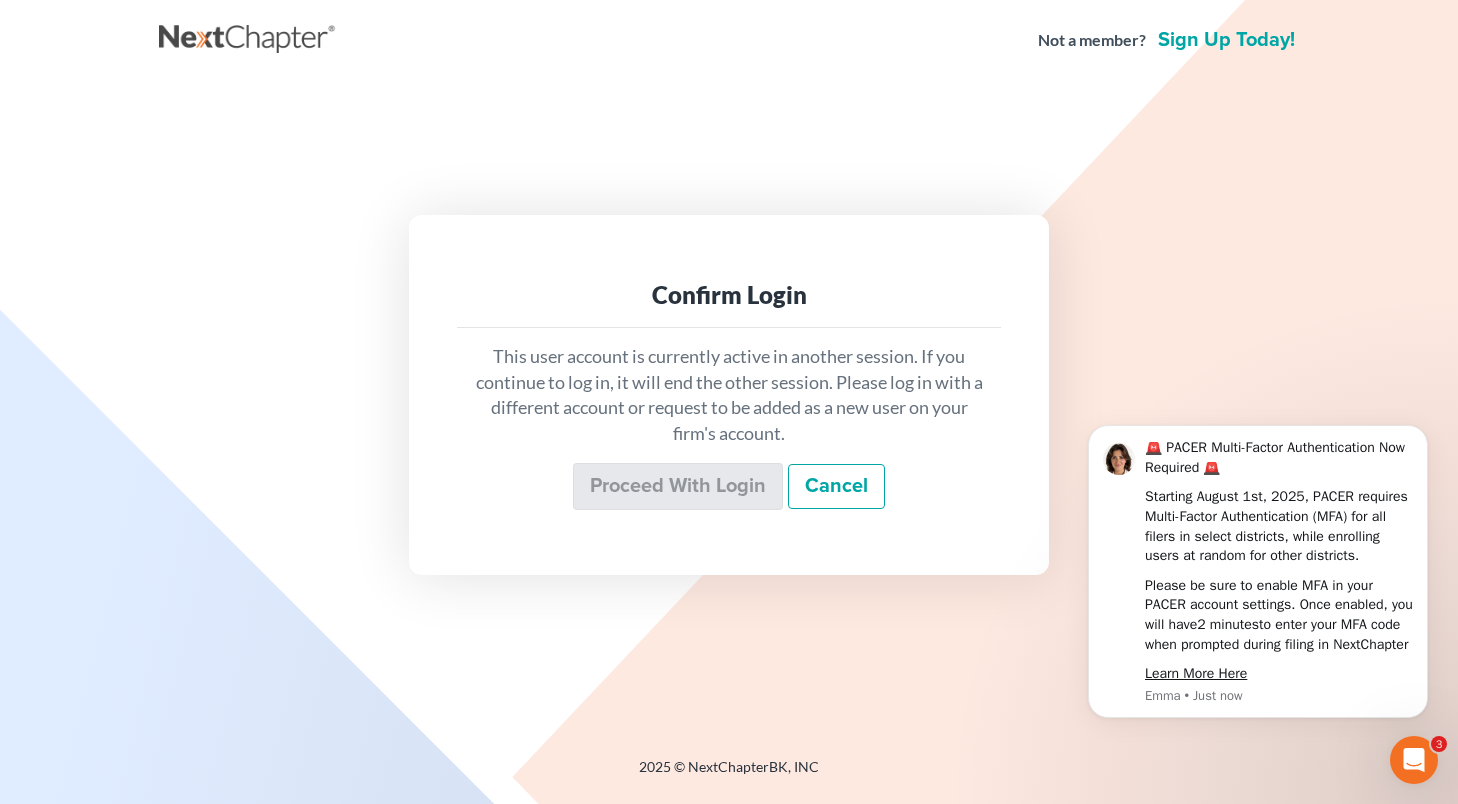 scroll, scrollTop: 0, scrollLeft: 0, axis: both 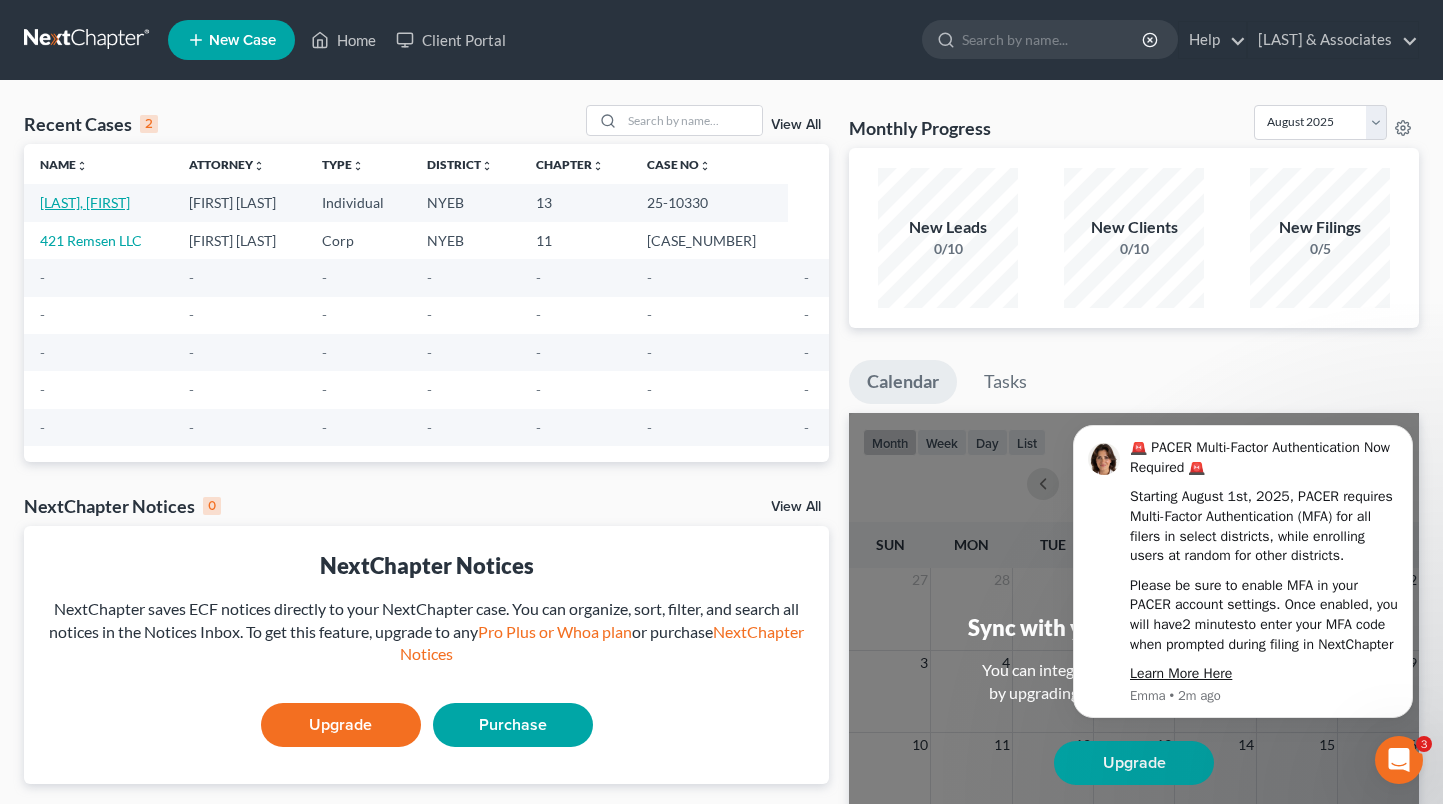 click on "[LAST], [FIRST]" at bounding box center [85, 202] 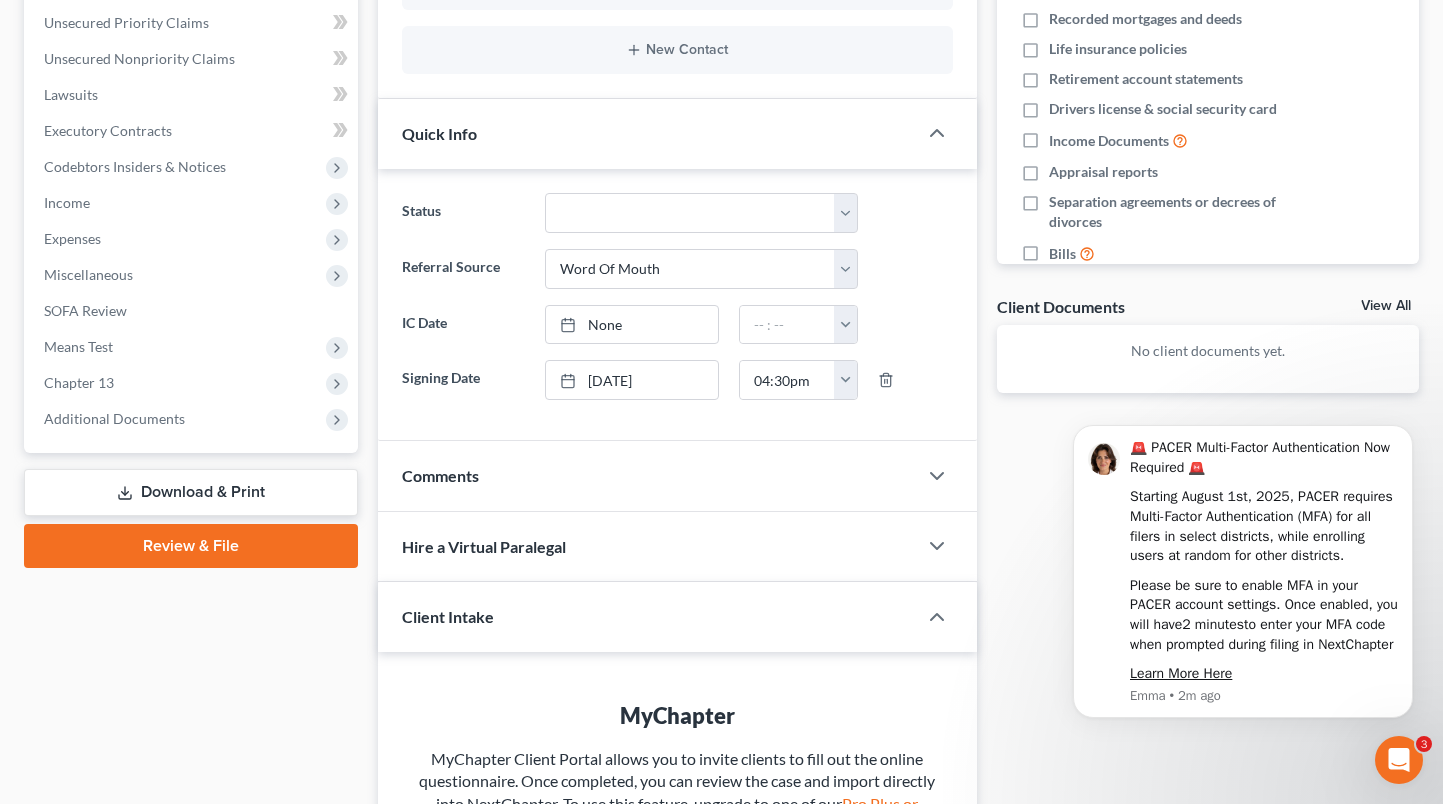 scroll, scrollTop: 0, scrollLeft: 0, axis: both 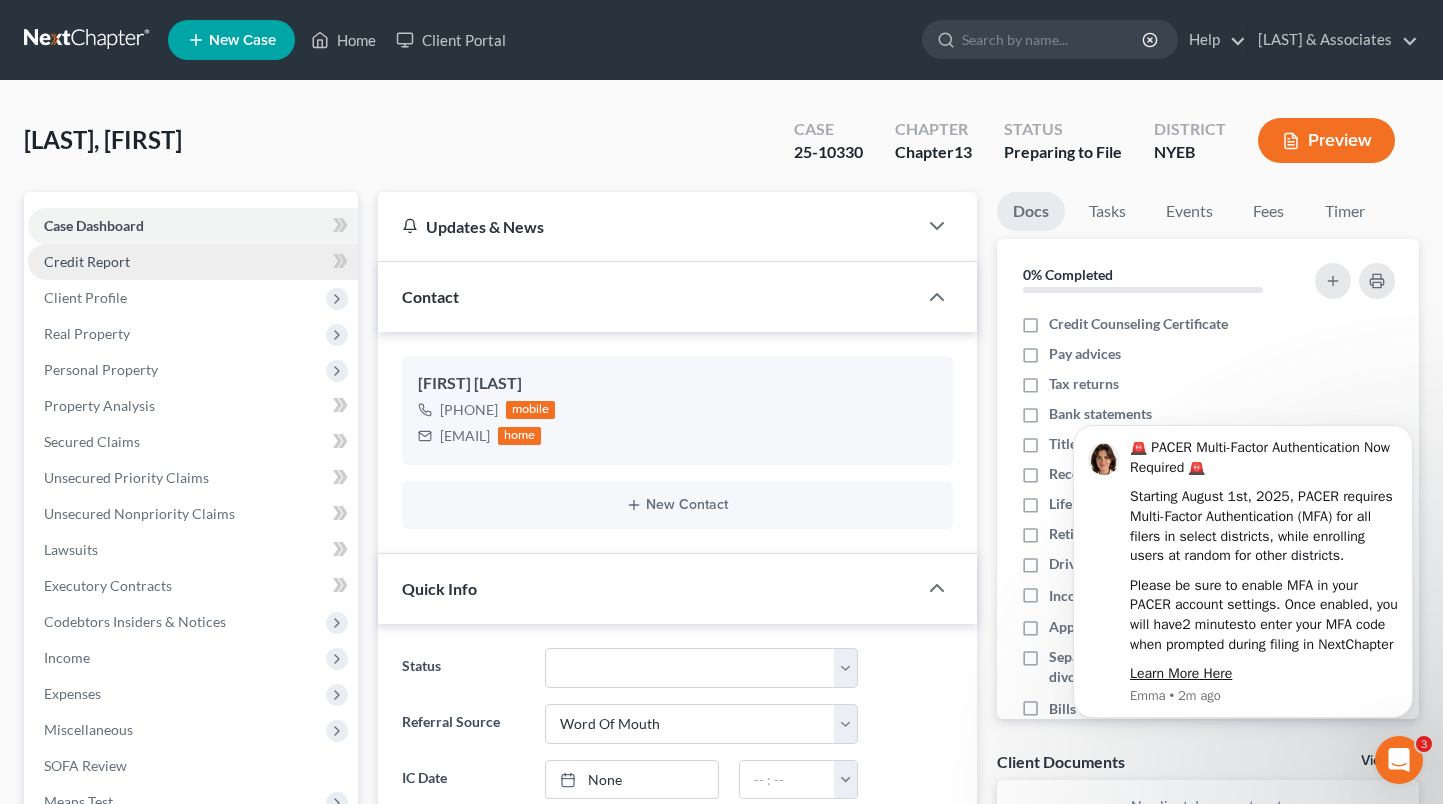 click on "Credit Report" at bounding box center (193, 262) 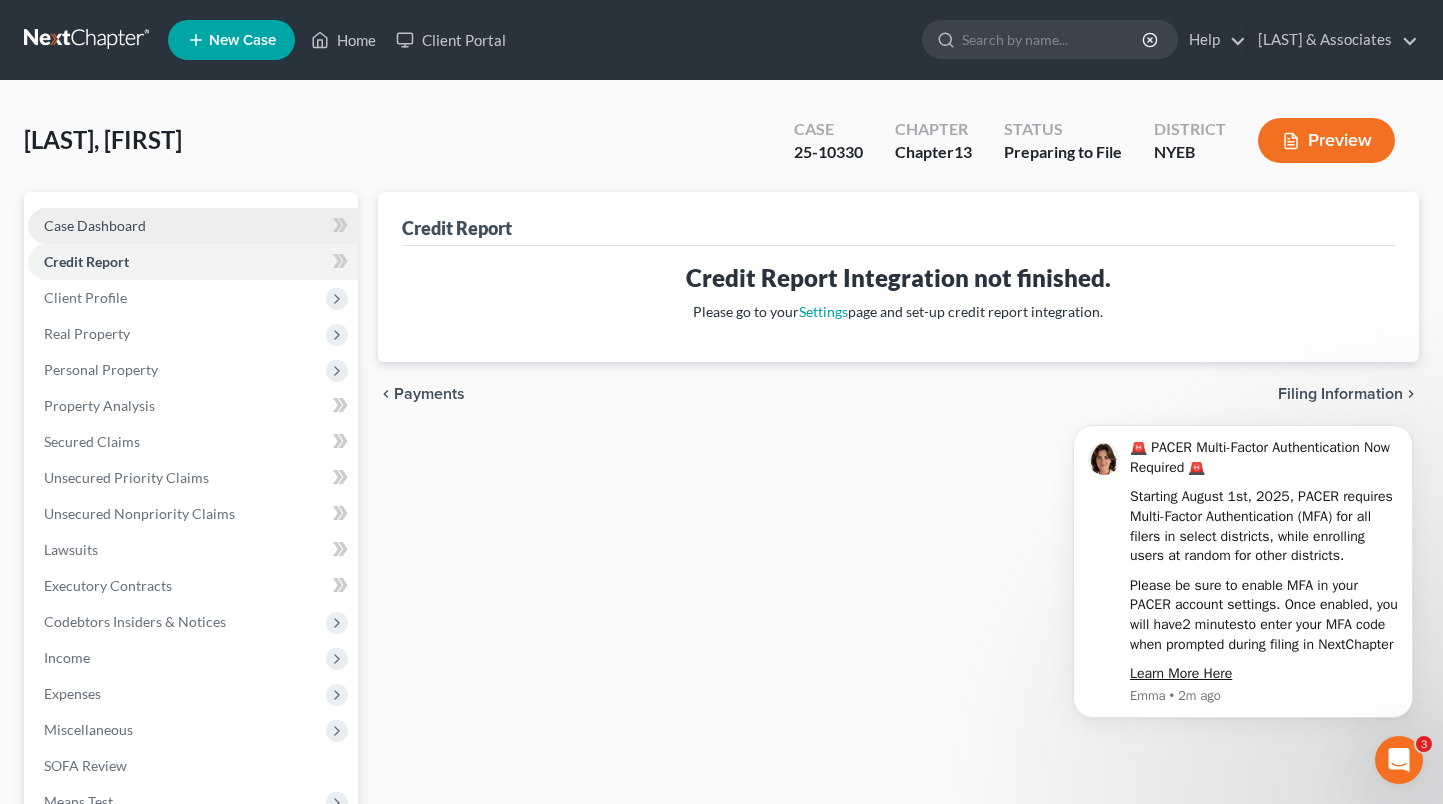 click on "Case Dashboard" at bounding box center [193, 226] 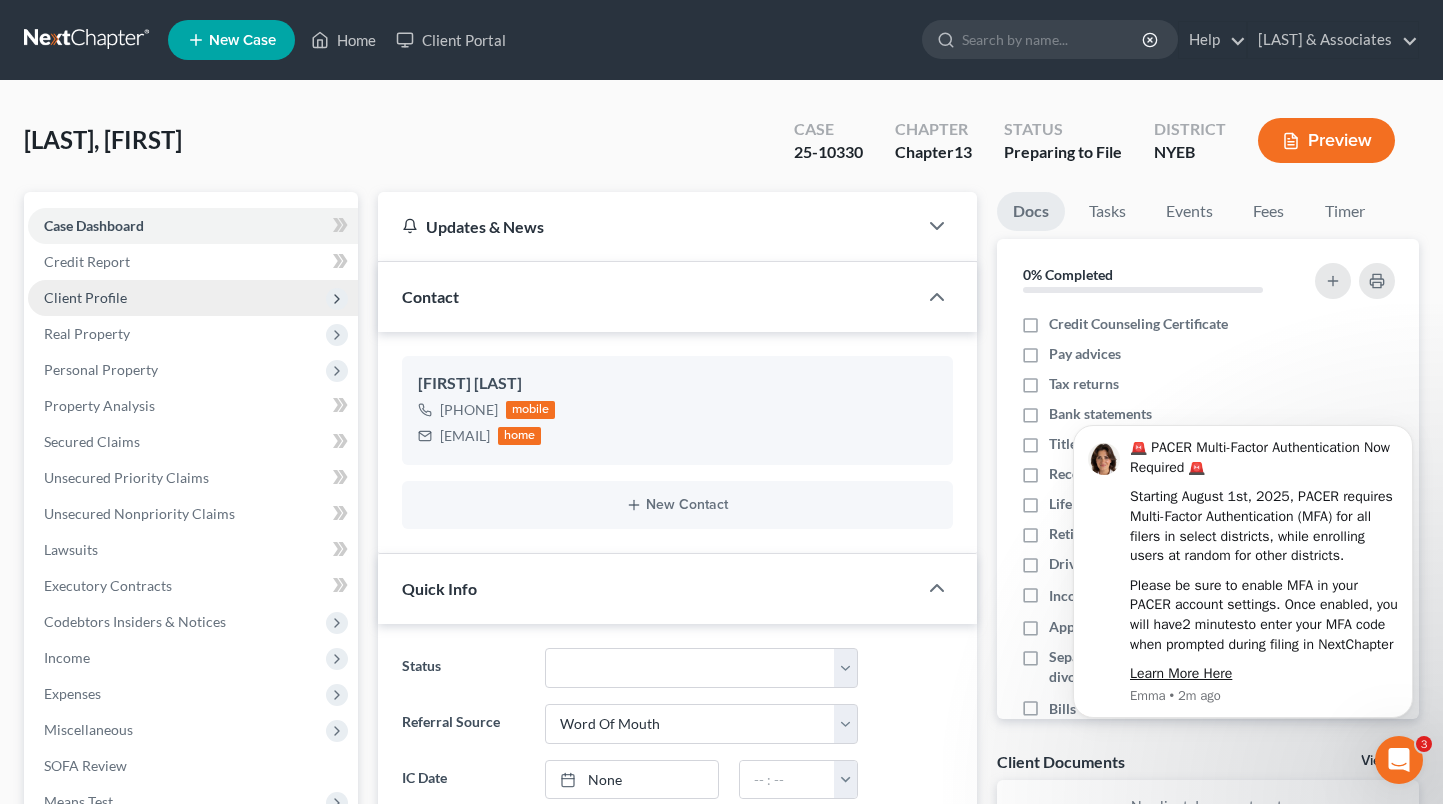 click on "Client Profile" at bounding box center (193, 298) 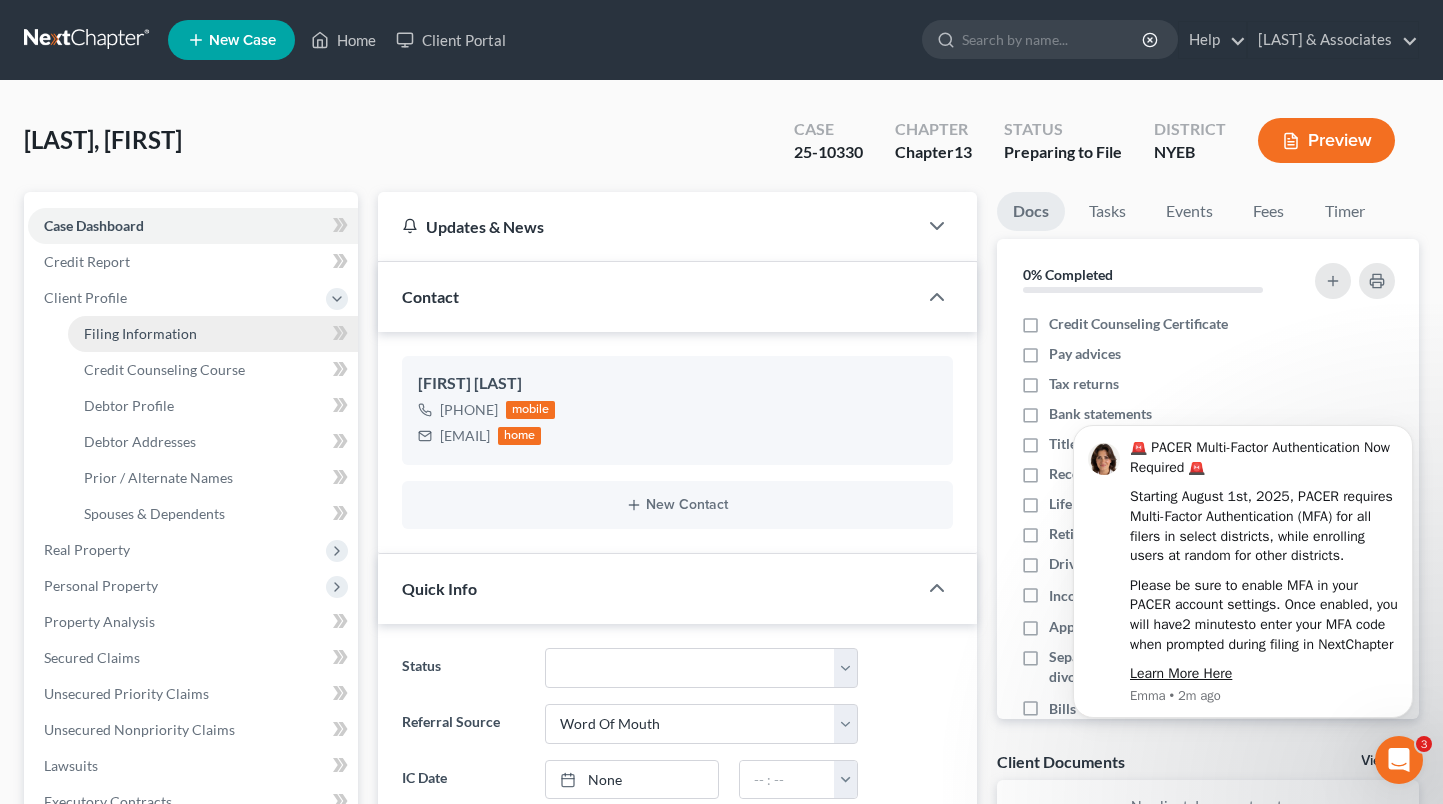 click on "Filing Information" at bounding box center [213, 334] 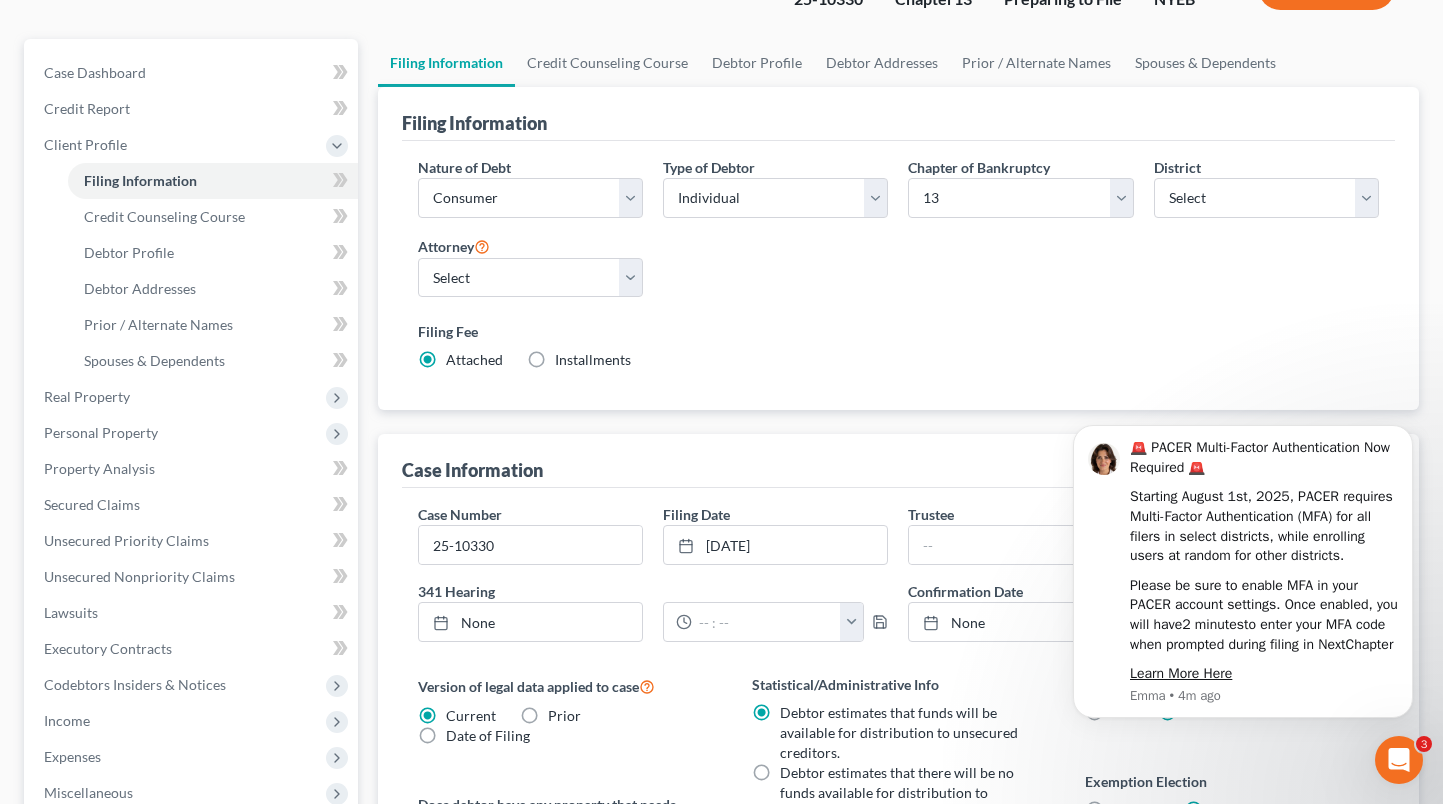 scroll, scrollTop: 95, scrollLeft: 0, axis: vertical 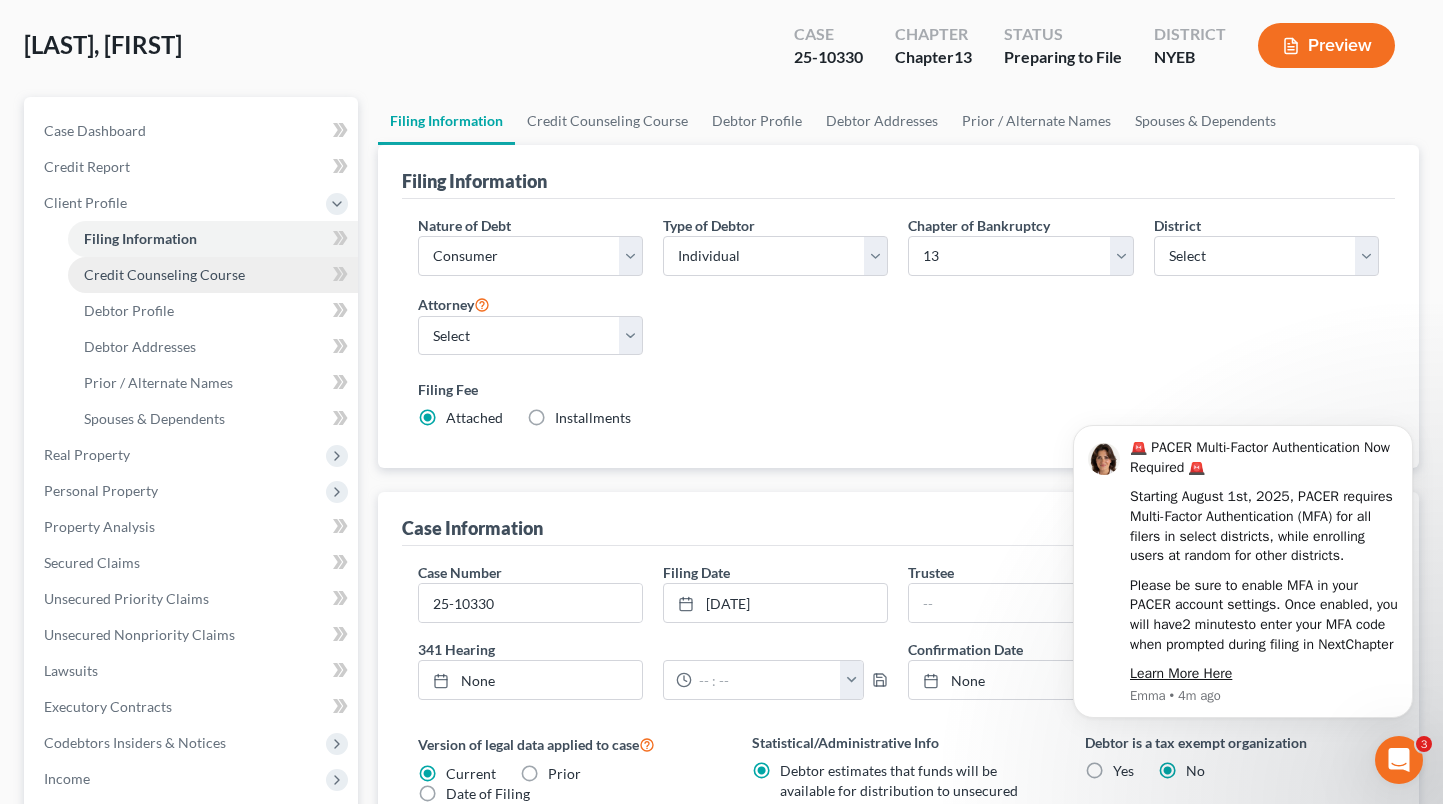 click on "Credit Counseling Course" at bounding box center (164, 274) 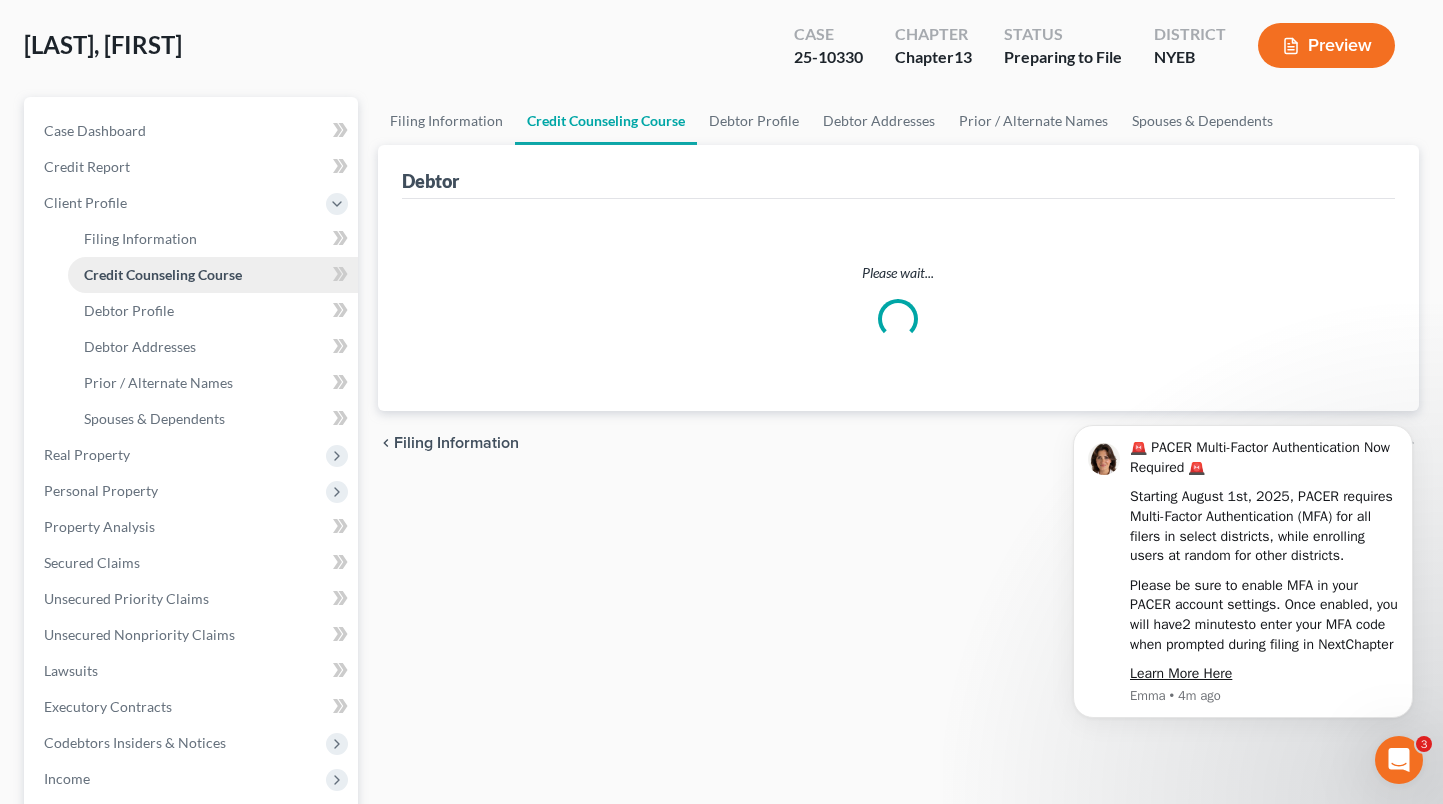 scroll, scrollTop: 0, scrollLeft: 0, axis: both 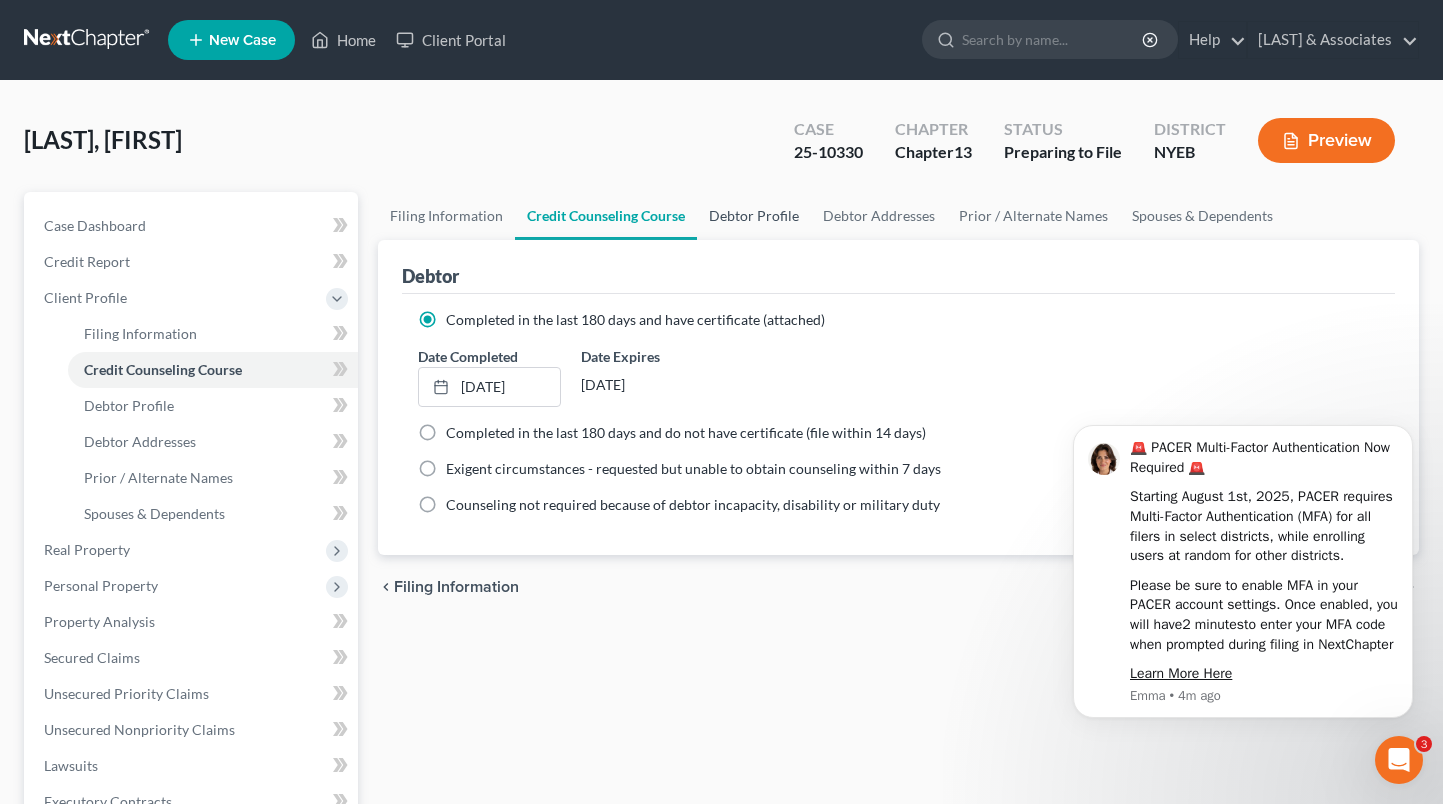 click on "Debtor Profile" at bounding box center [754, 216] 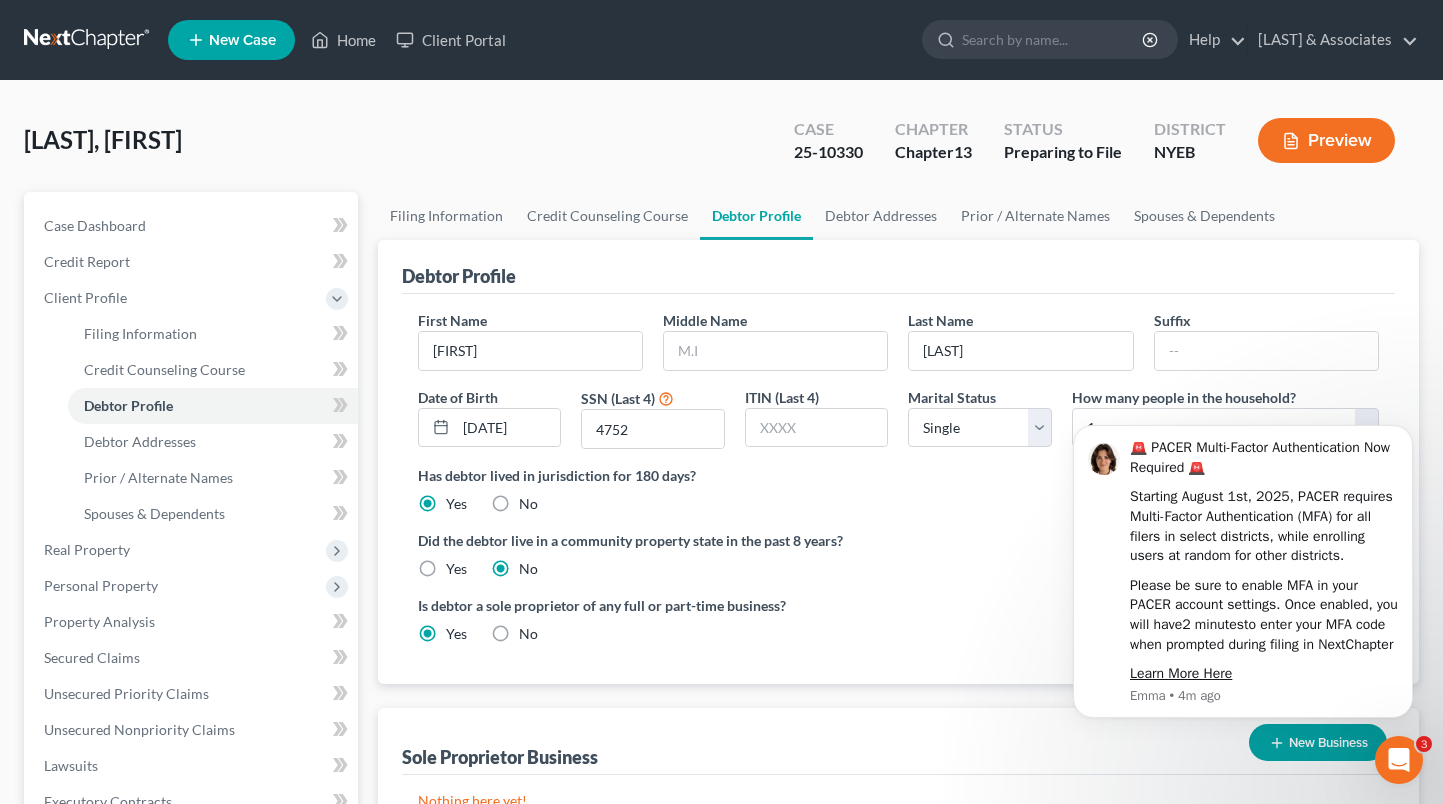 radio on "true" 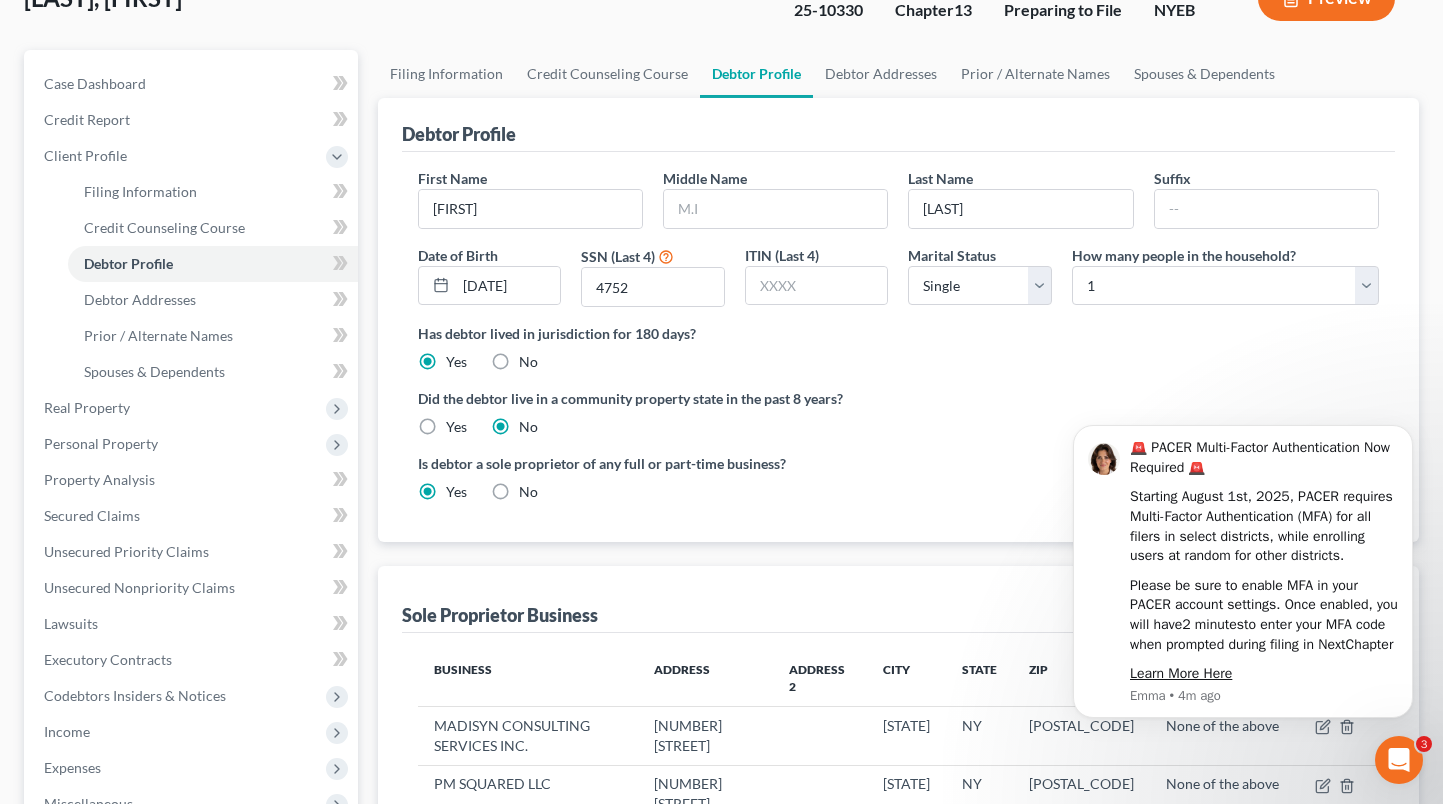 scroll, scrollTop: 0, scrollLeft: 0, axis: both 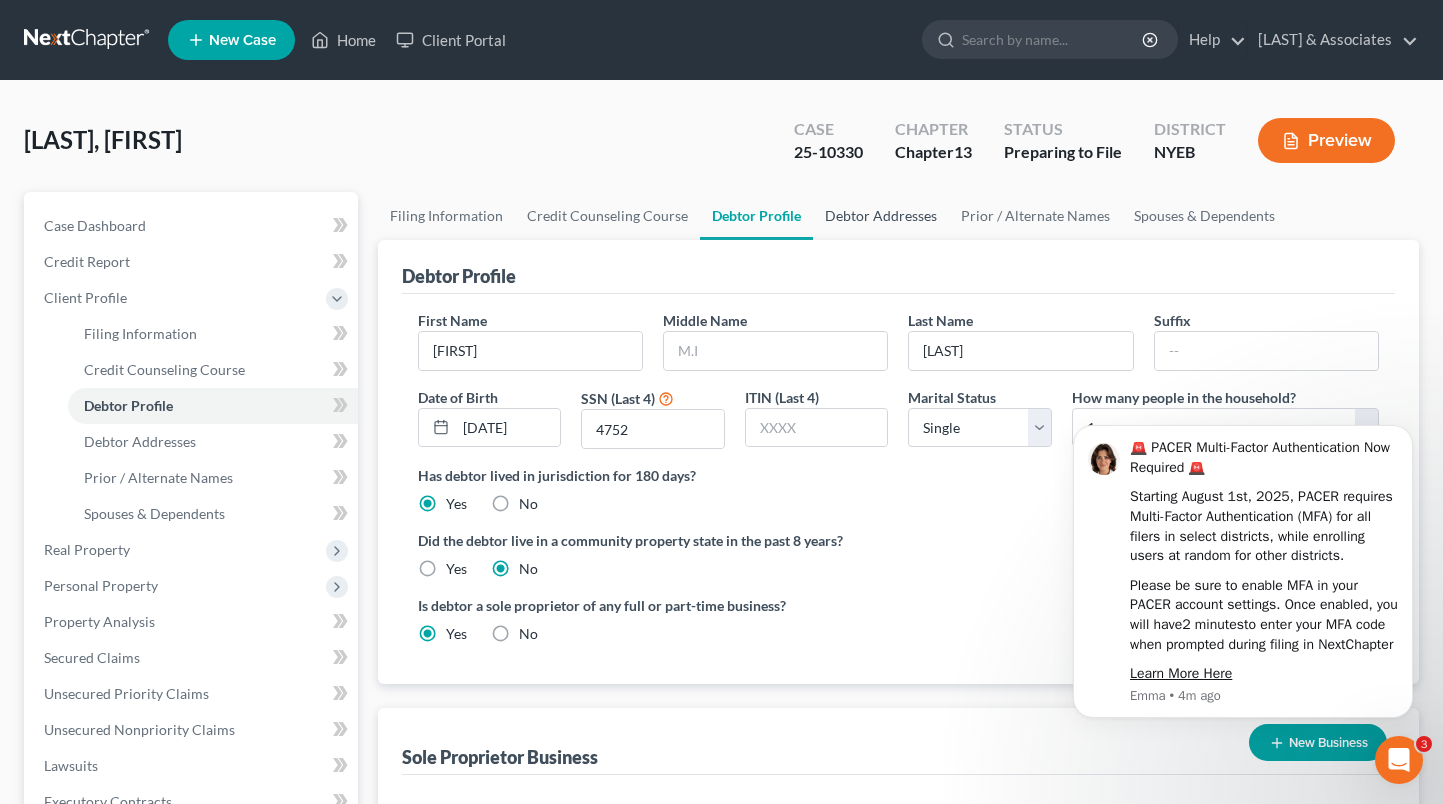 click on "Debtor Addresses" at bounding box center [881, 216] 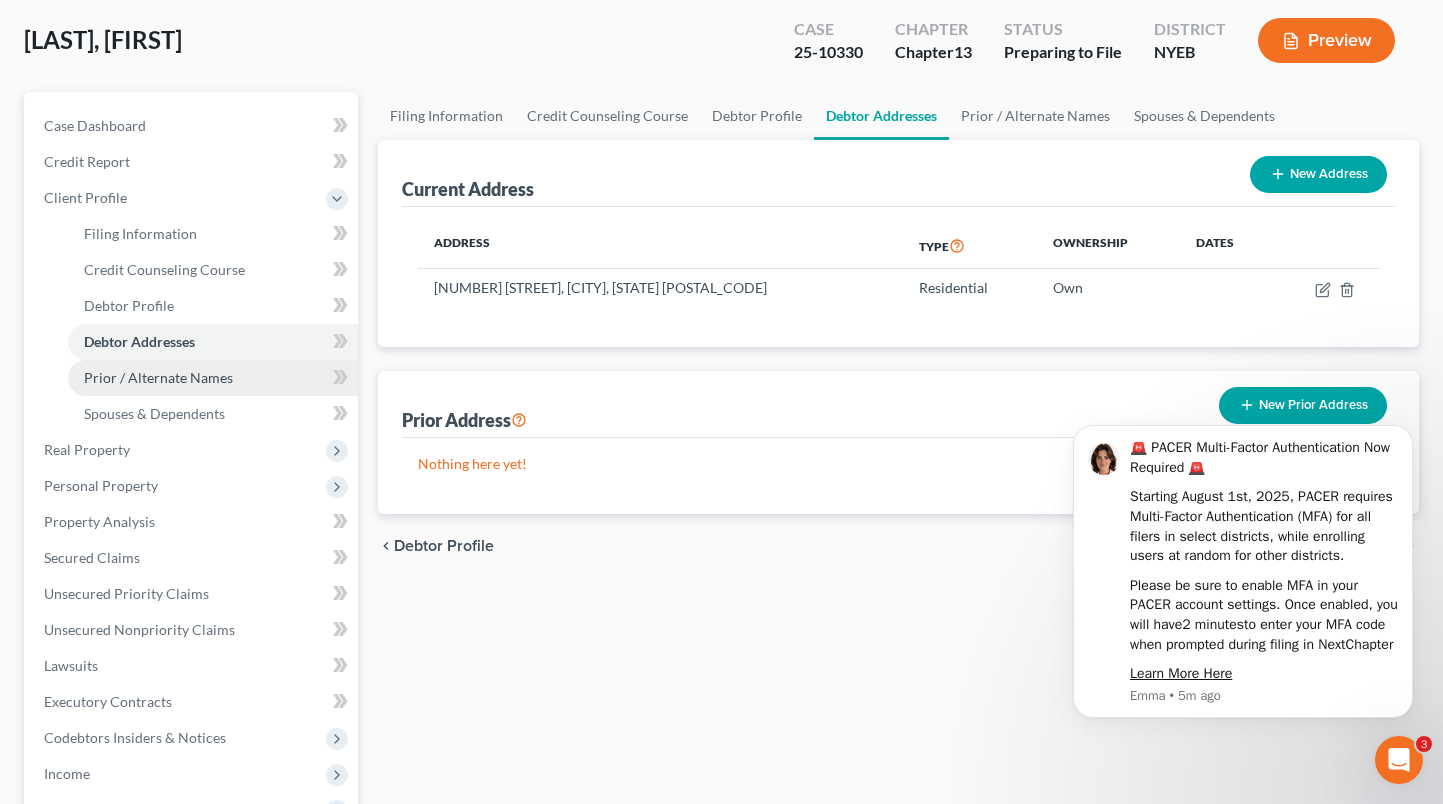 click on "Prior / Alternate Names" at bounding box center [158, 377] 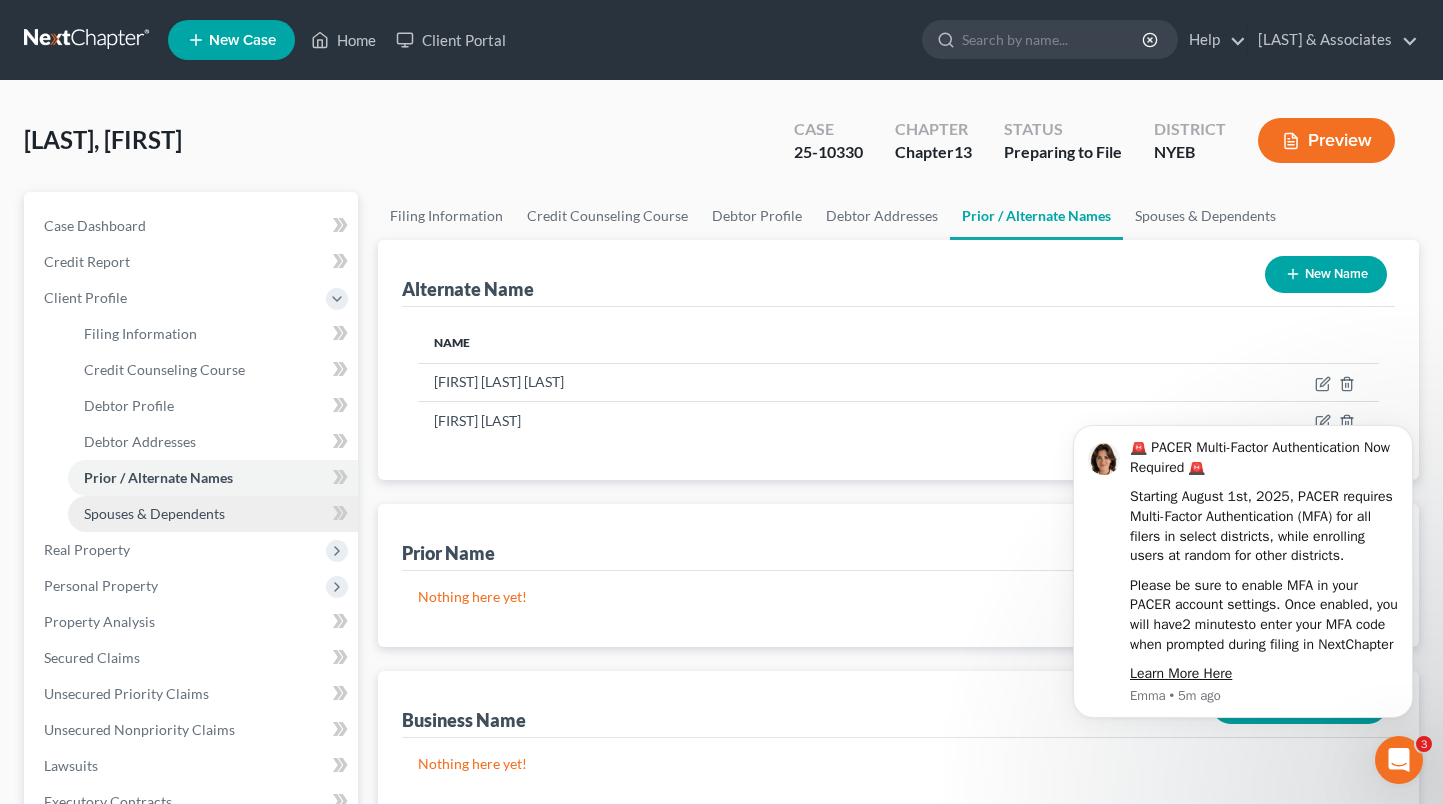 scroll, scrollTop: 100, scrollLeft: 0, axis: vertical 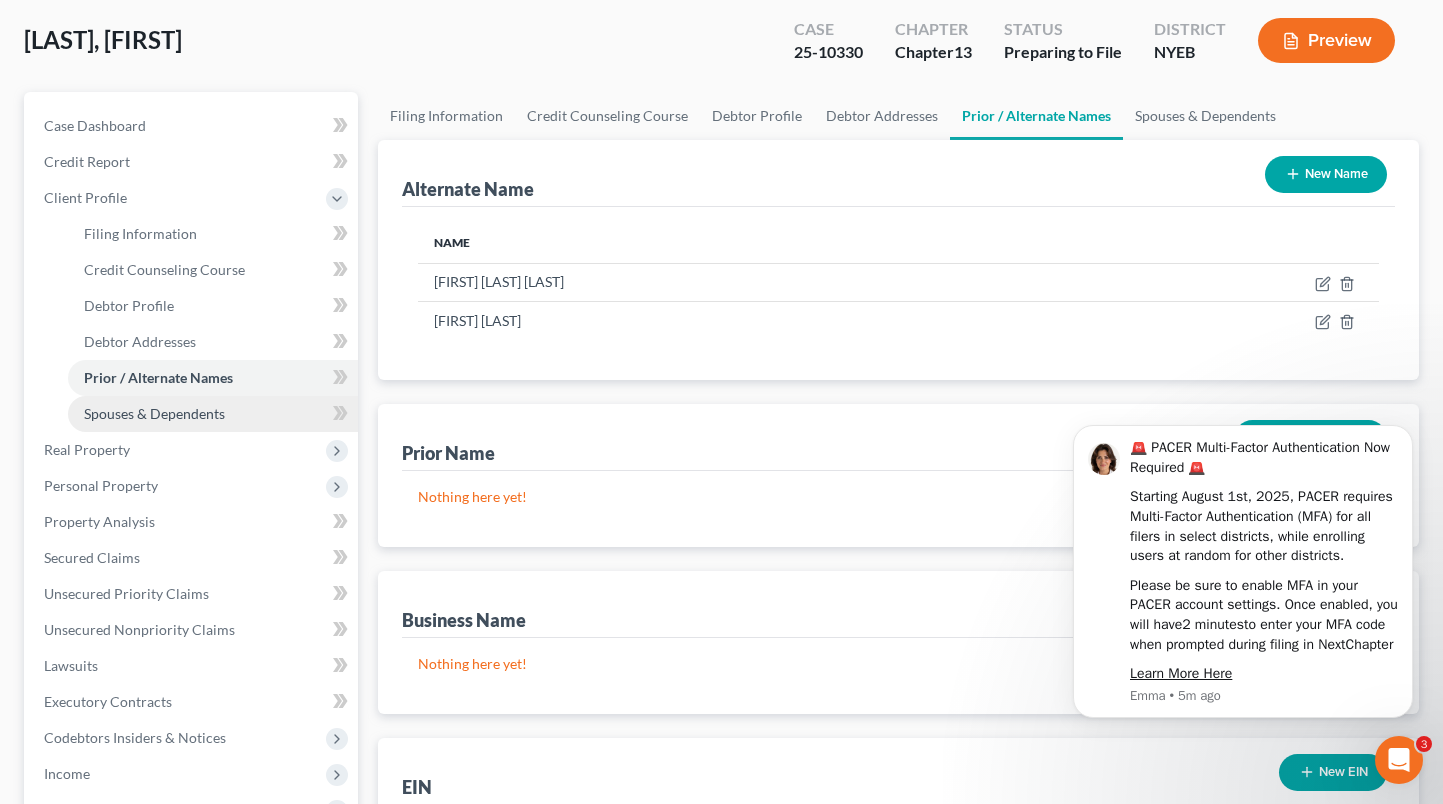 click on "Spouses & Dependents" at bounding box center (154, 413) 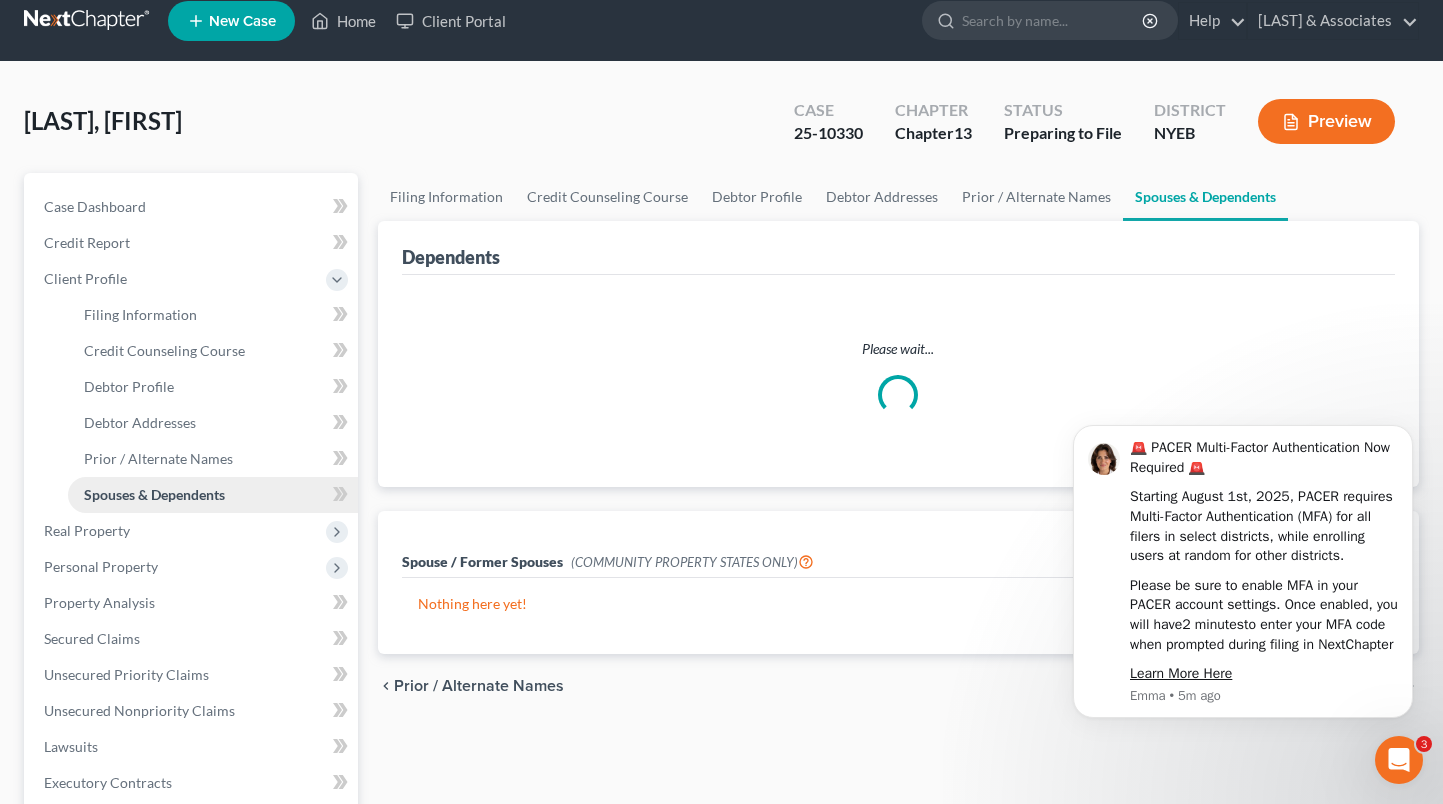 scroll, scrollTop: 0, scrollLeft: 0, axis: both 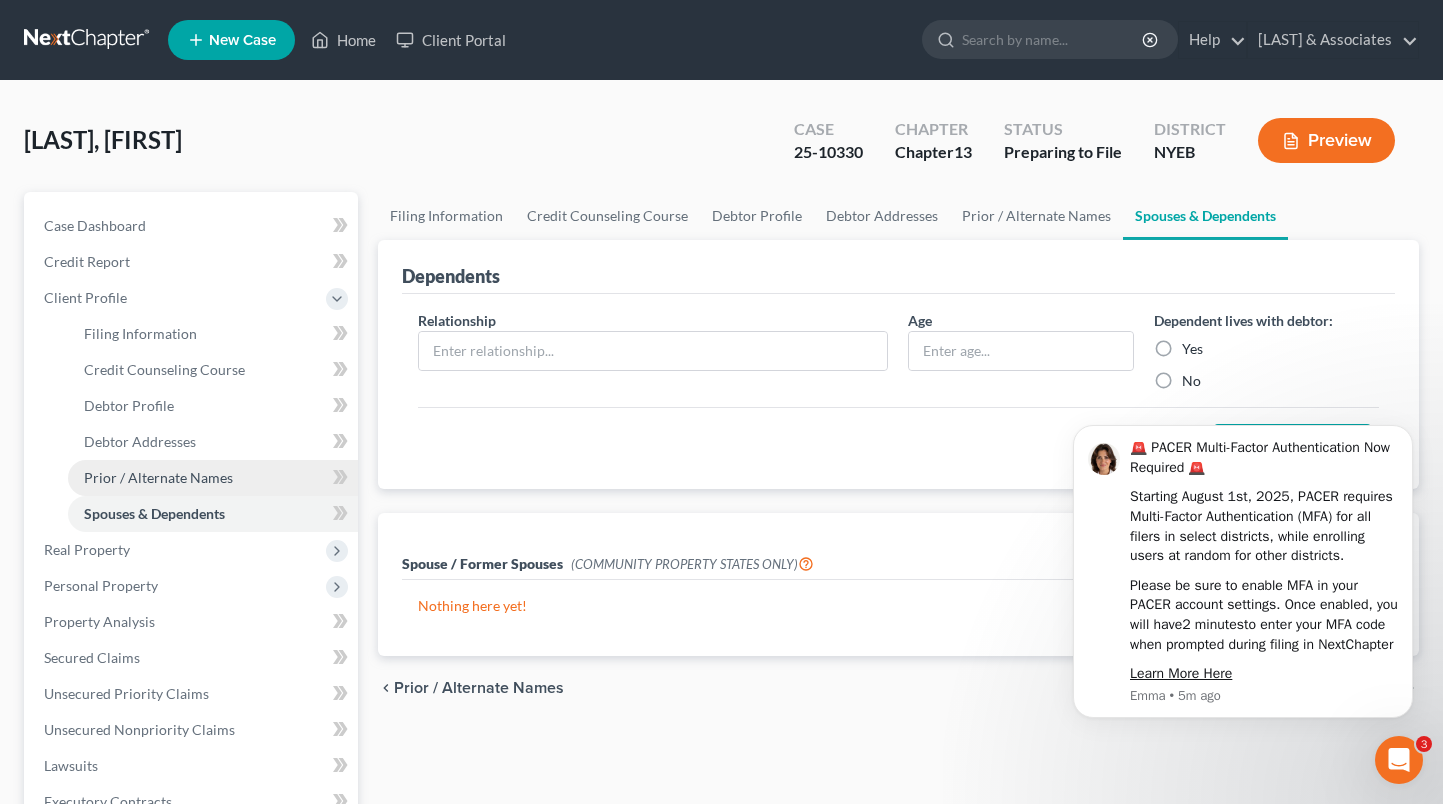 click on "Prior / Alternate Names" at bounding box center [213, 478] 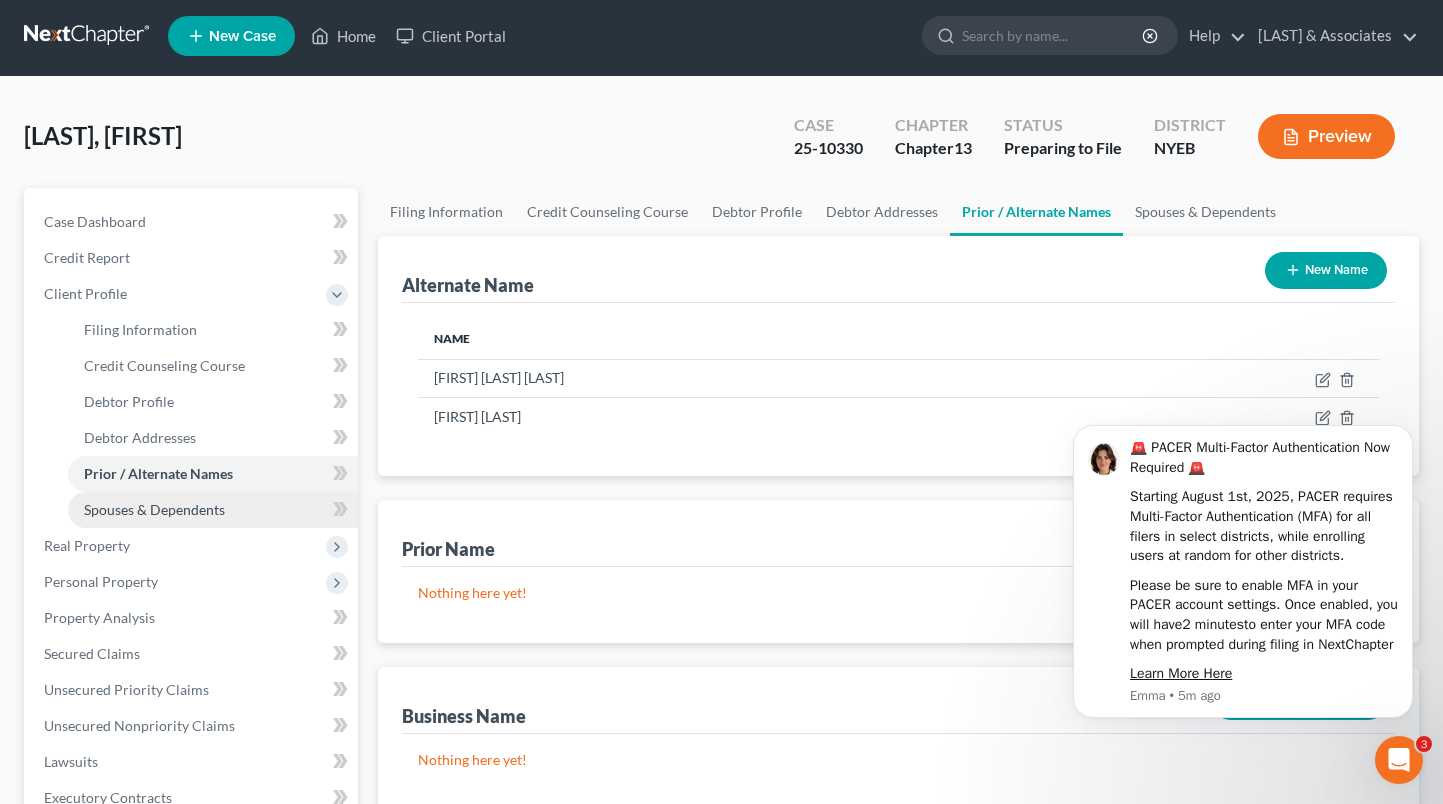 scroll, scrollTop: 0, scrollLeft: 0, axis: both 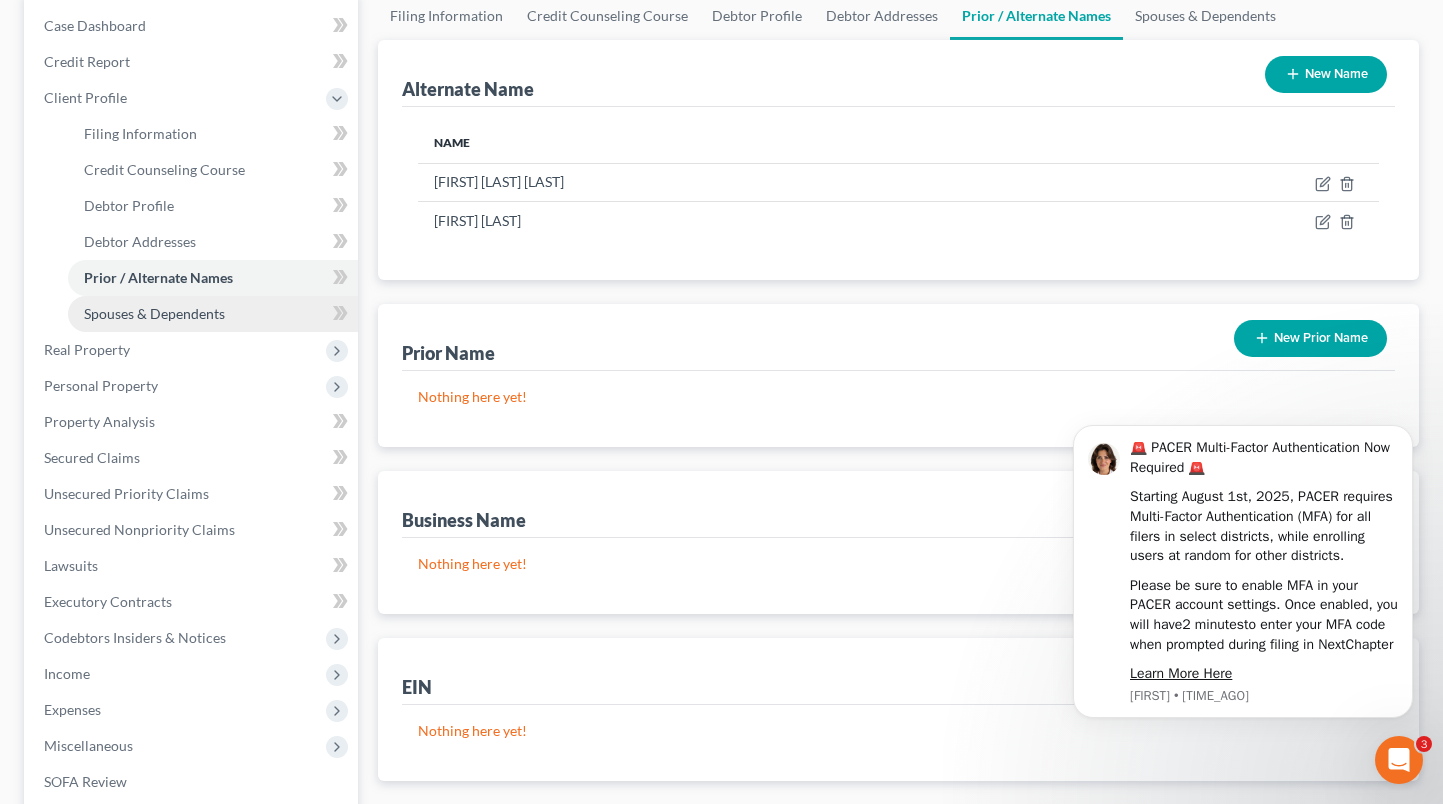 click on "Spouses & Dependents" at bounding box center [154, 313] 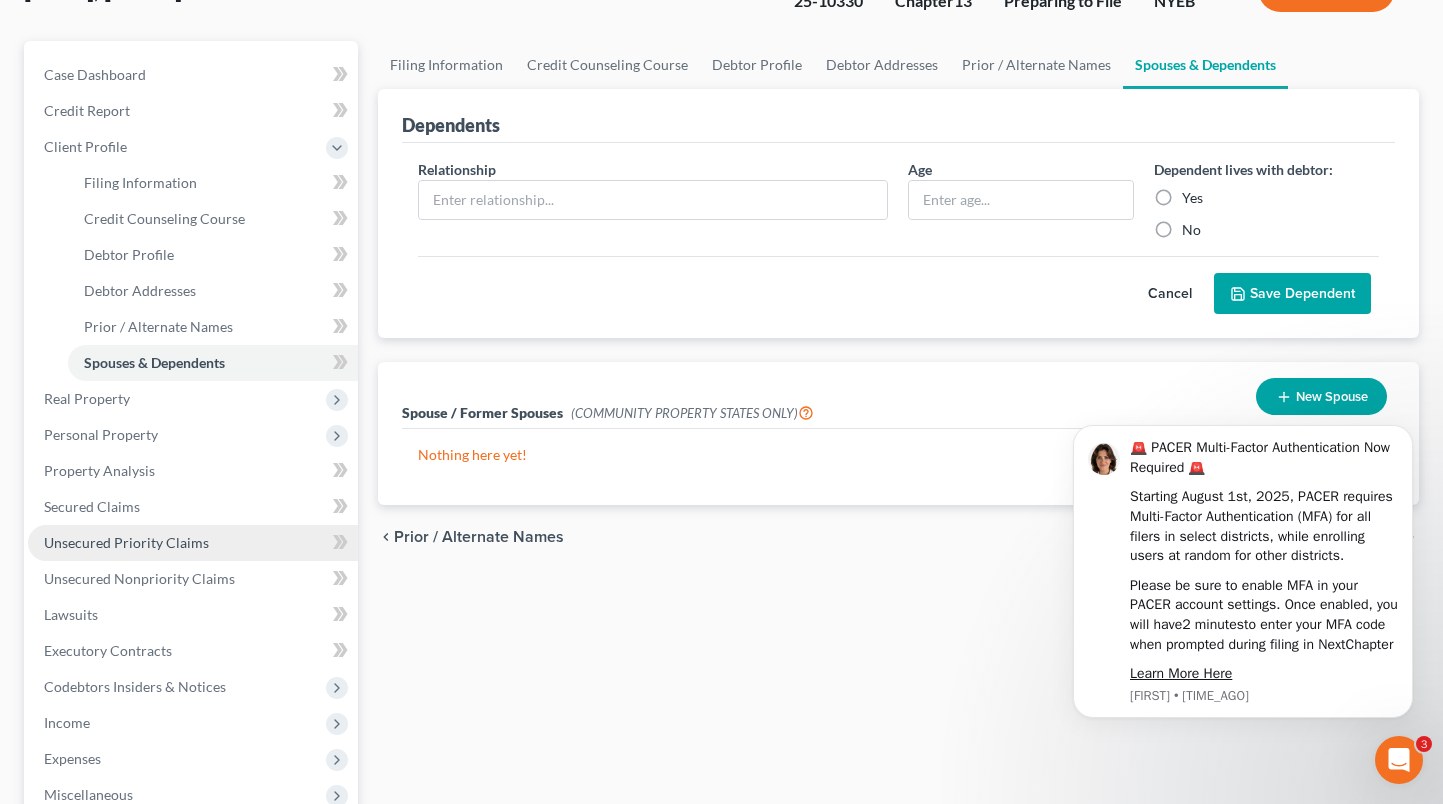 scroll, scrollTop: 200, scrollLeft: 0, axis: vertical 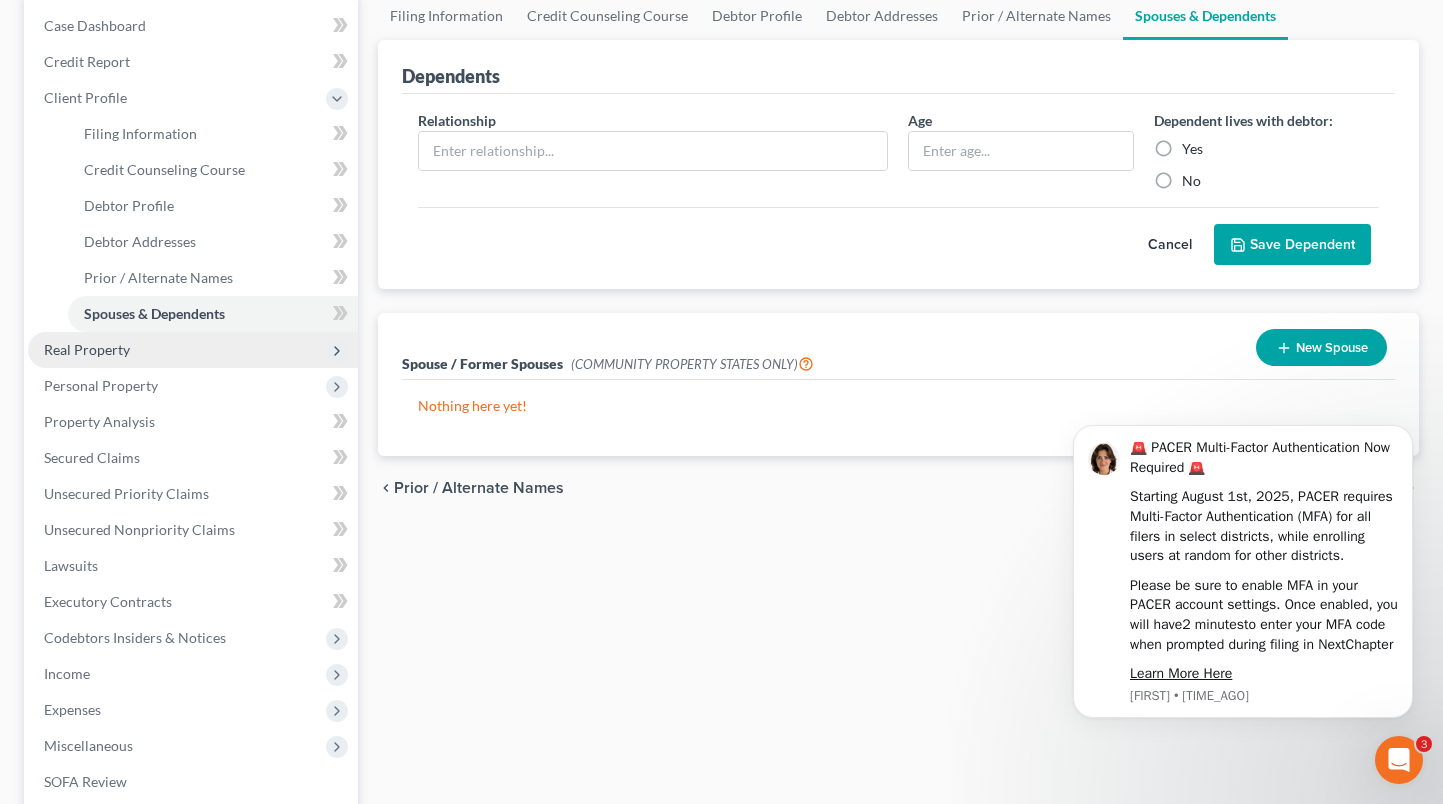 click on "Real Property" at bounding box center (193, 350) 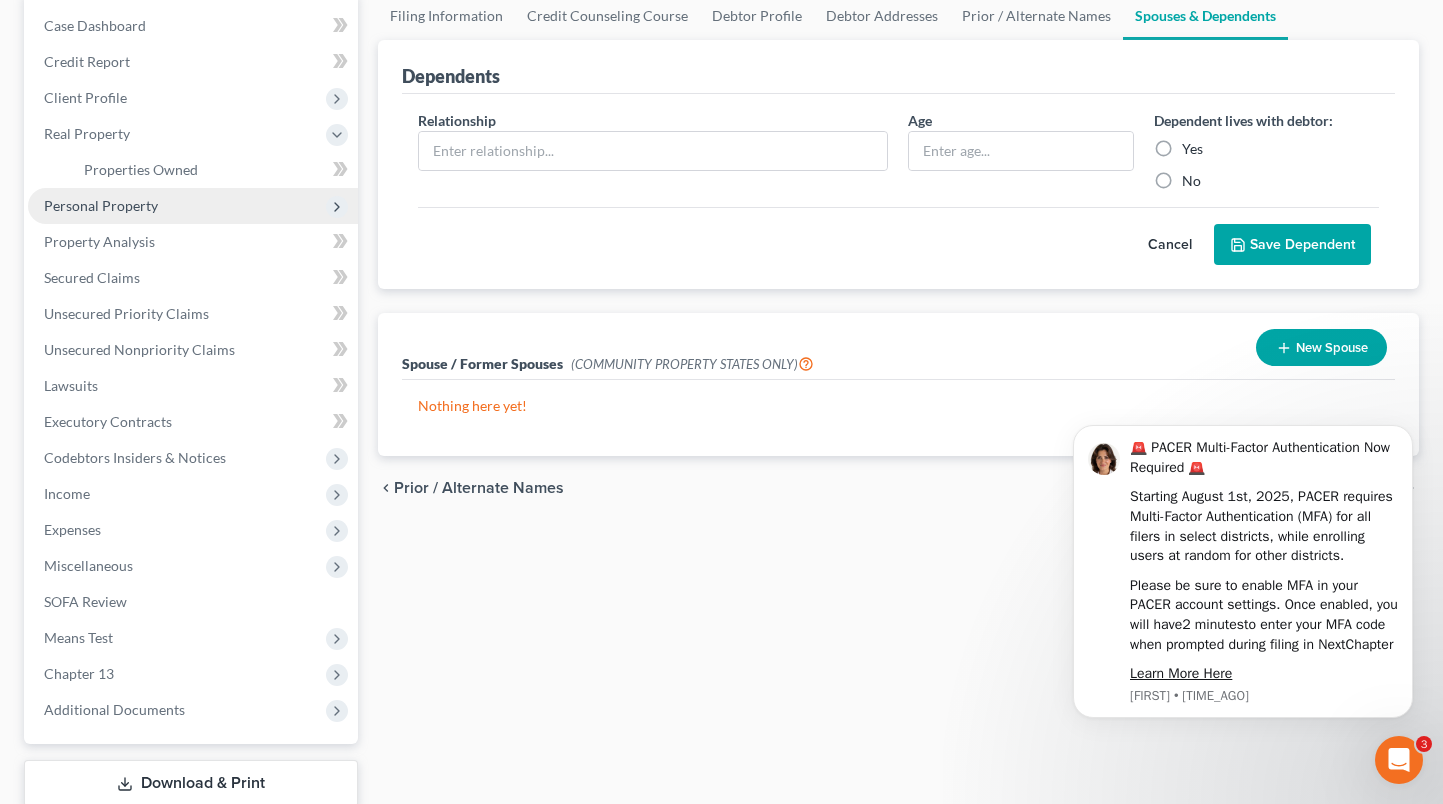 click on "Personal Property" at bounding box center (193, 206) 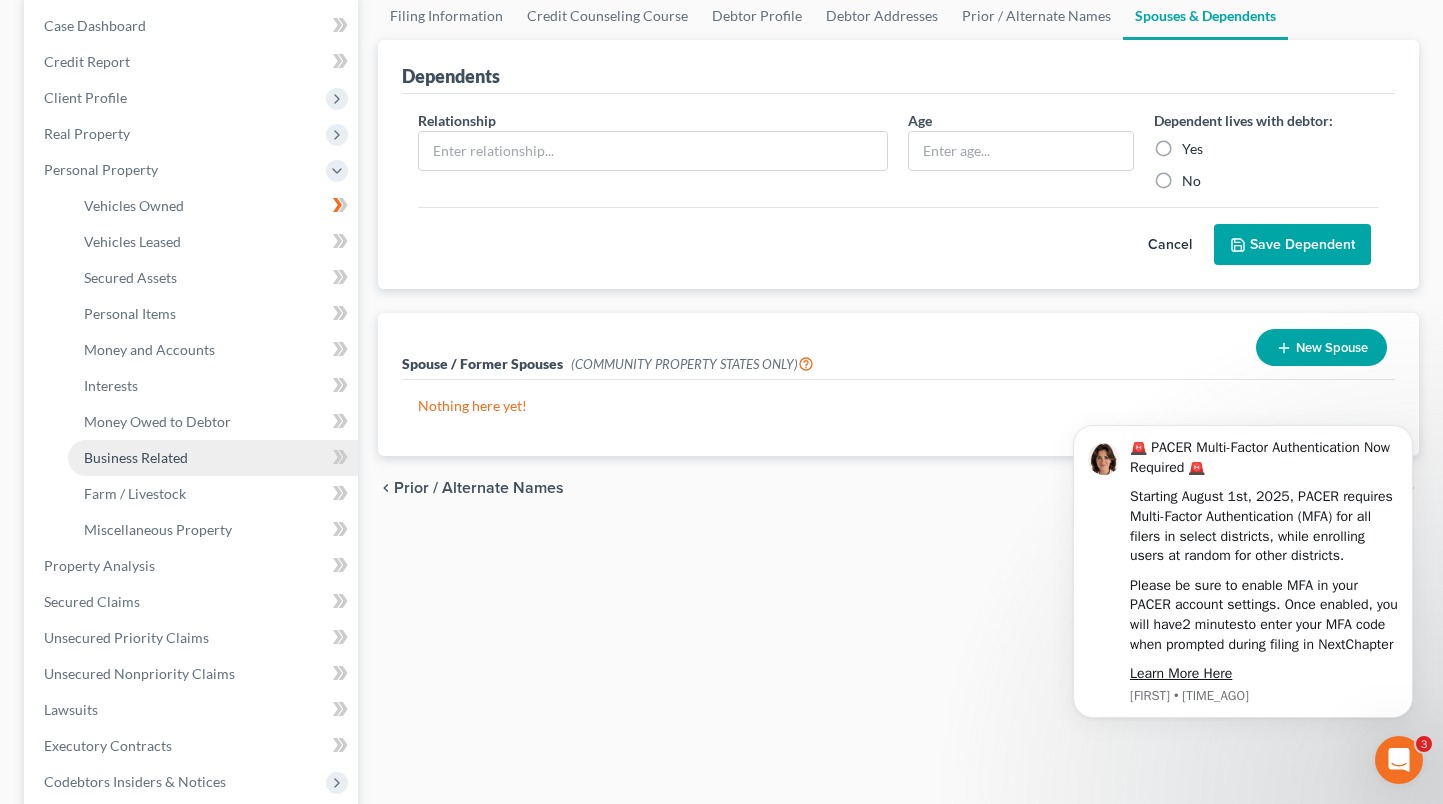 click on "Business Related" at bounding box center (136, 457) 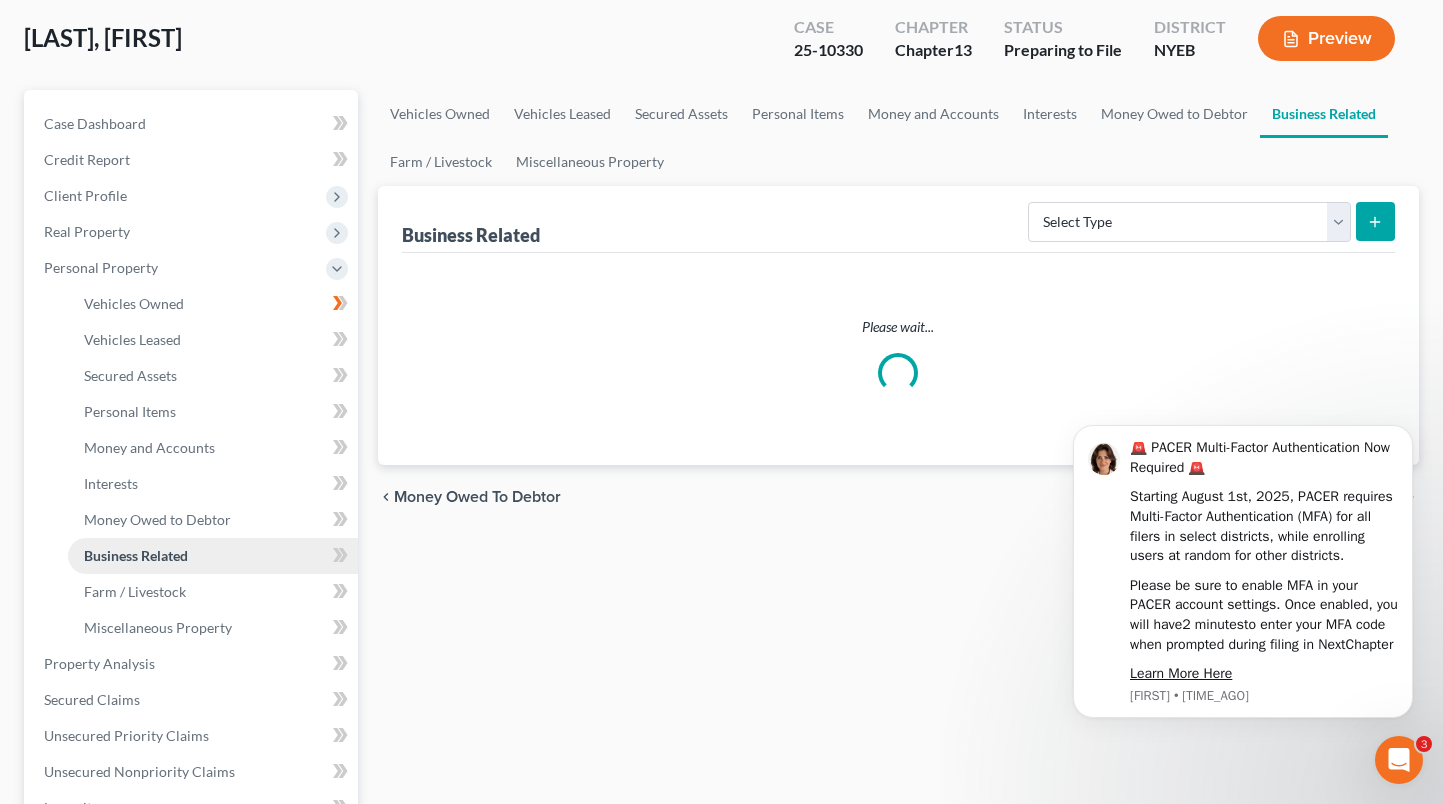scroll, scrollTop: 0, scrollLeft: 0, axis: both 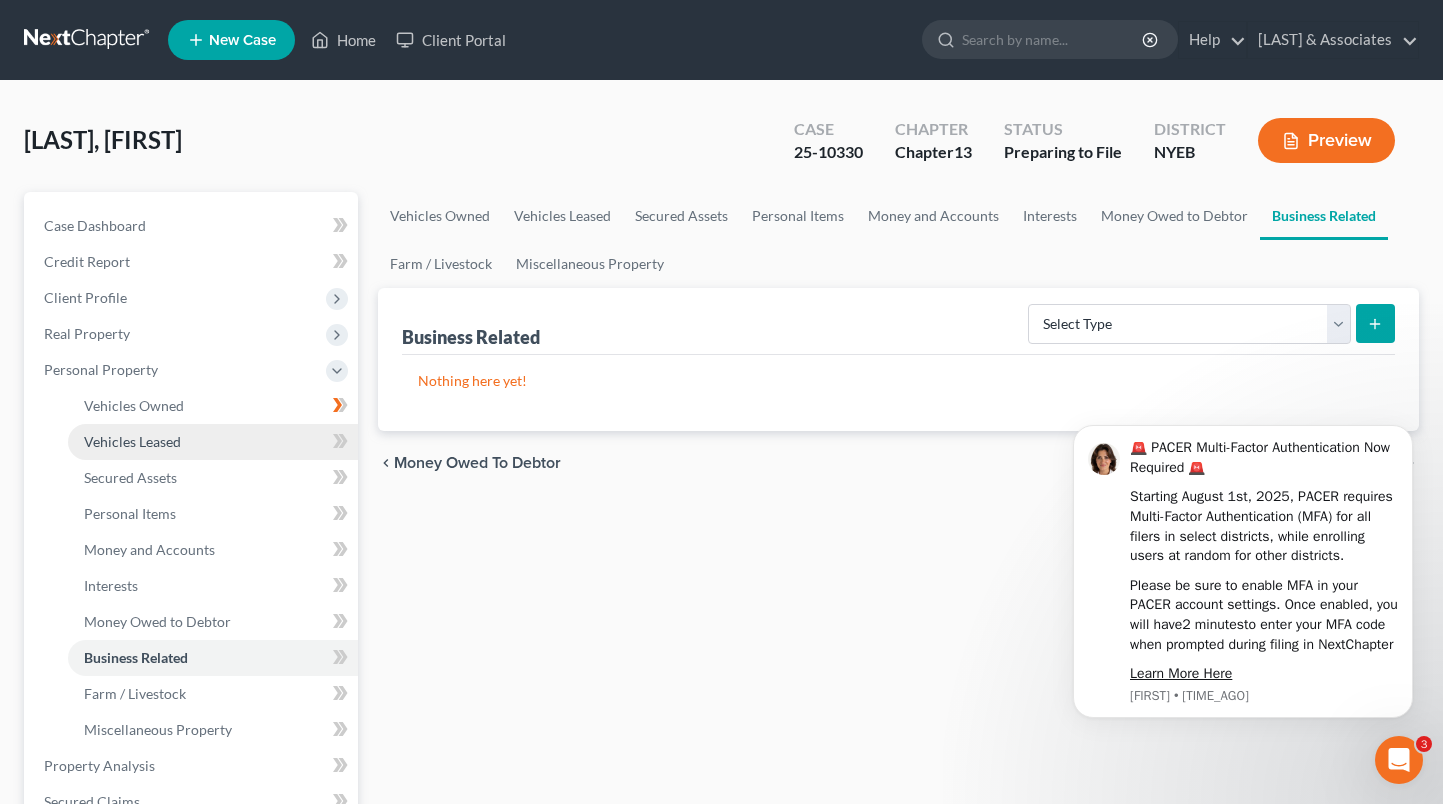 click on "Vehicles Leased" at bounding box center (132, 441) 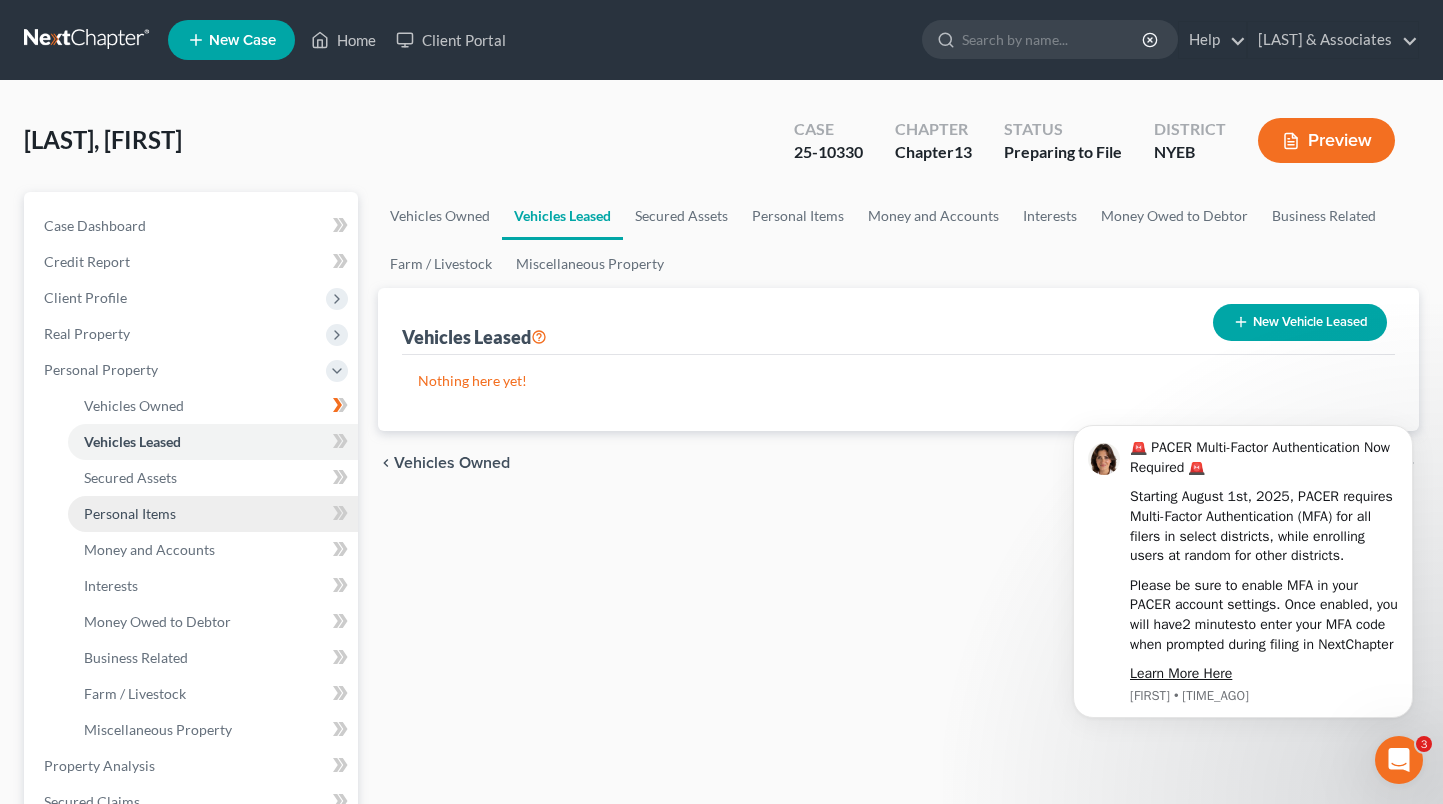 click on "Personal Items" at bounding box center [130, 513] 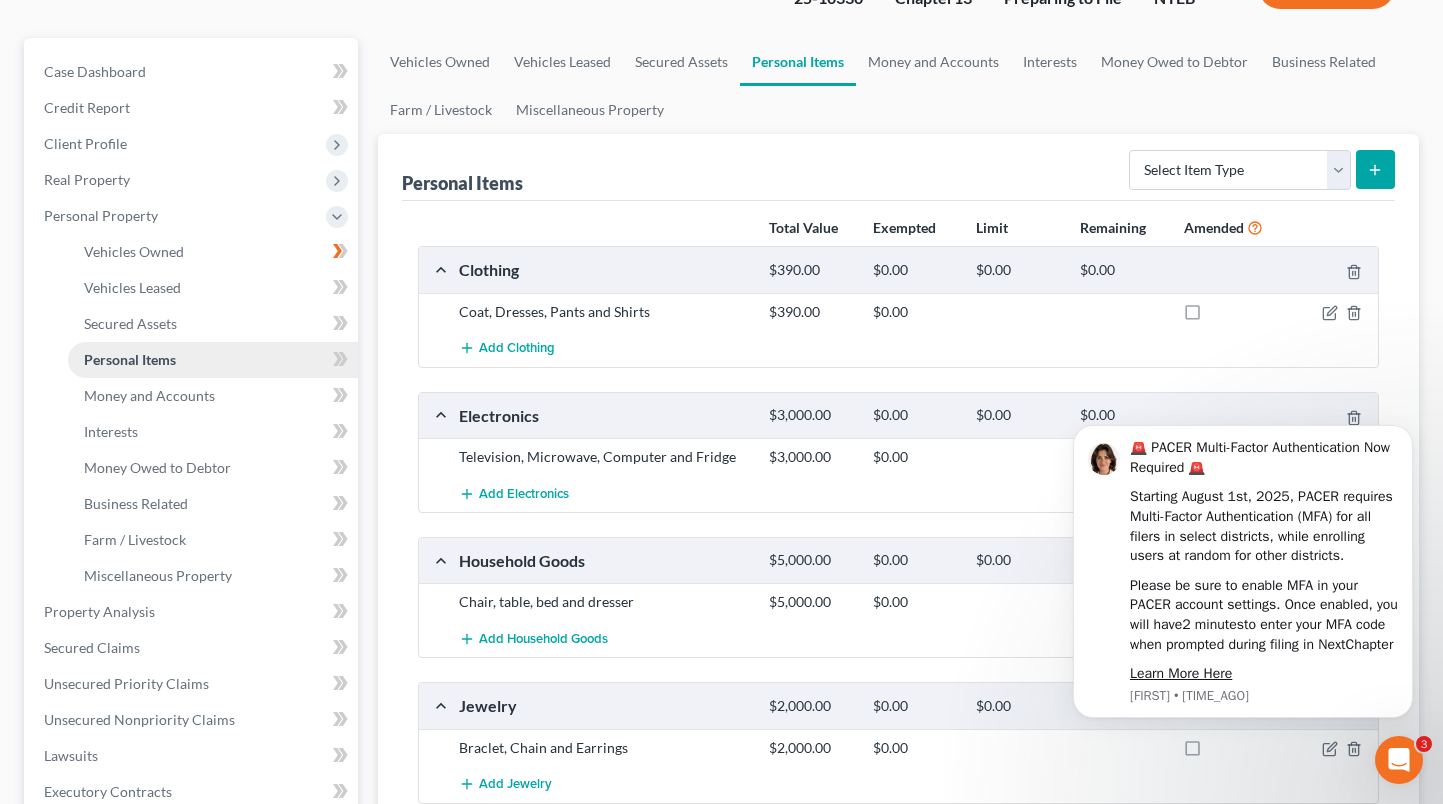 scroll, scrollTop: 200, scrollLeft: 0, axis: vertical 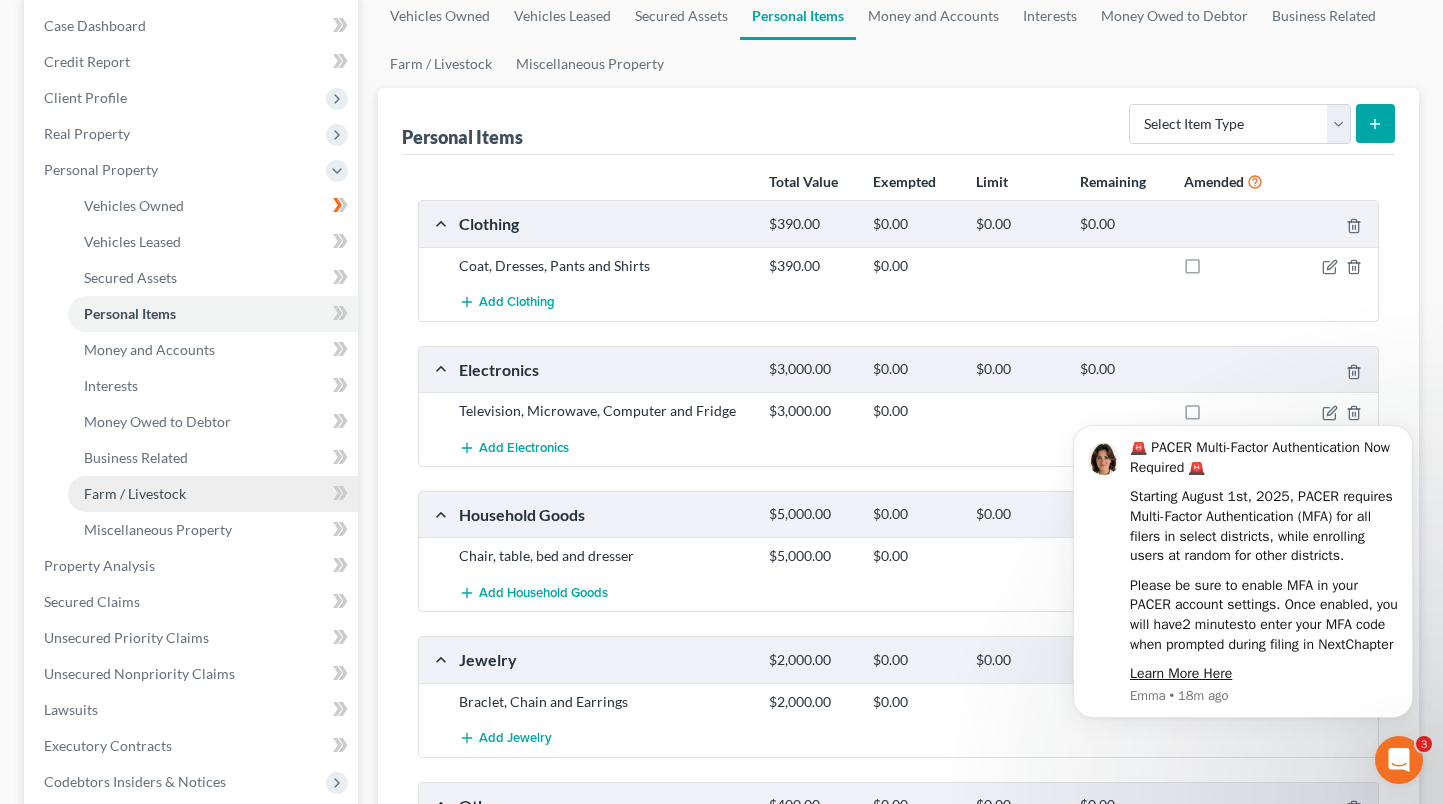 click on "Farm / Livestock" at bounding box center [213, 494] 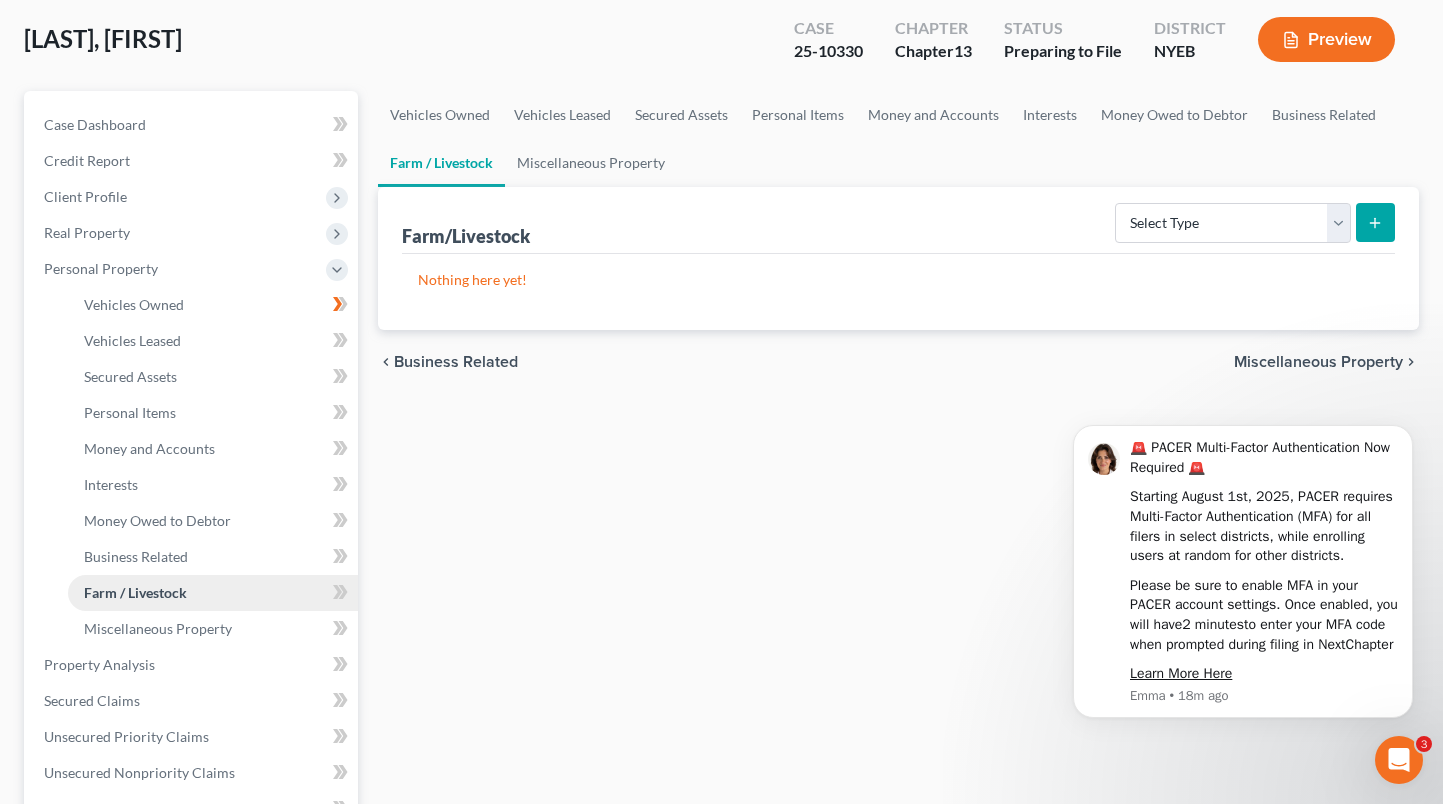 scroll, scrollTop: 0, scrollLeft: 0, axis: both 